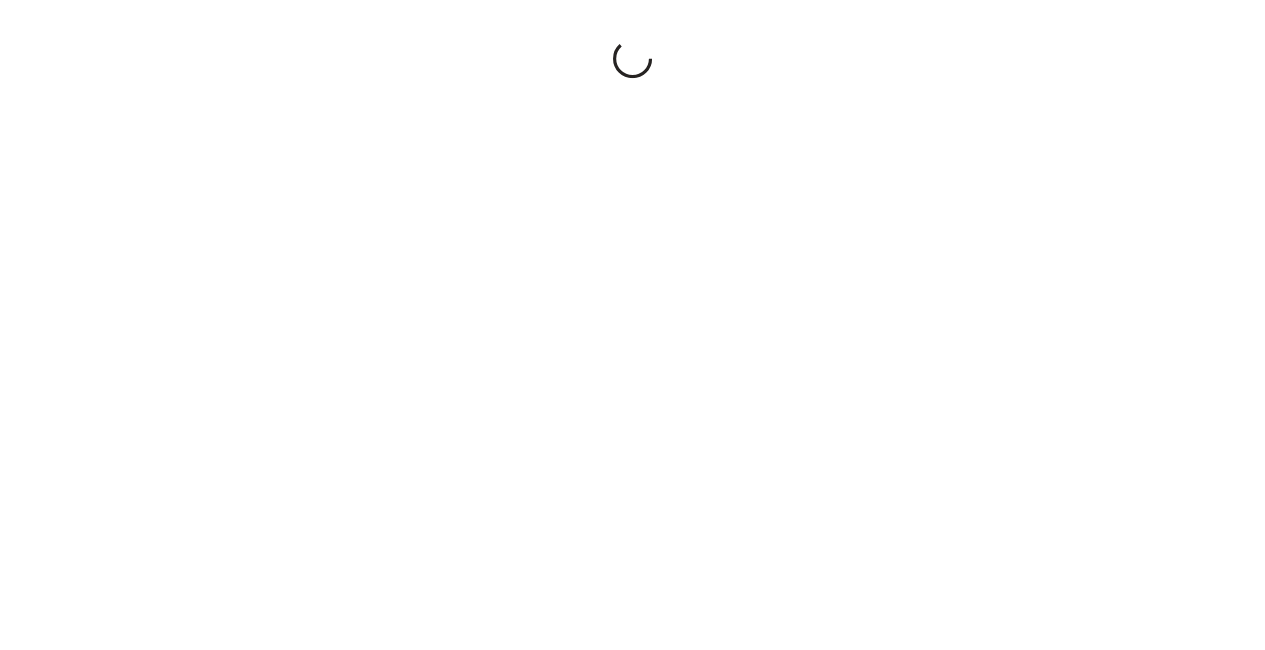 scroll, scrollTop: 0, scrollLeft: 0, axis: both 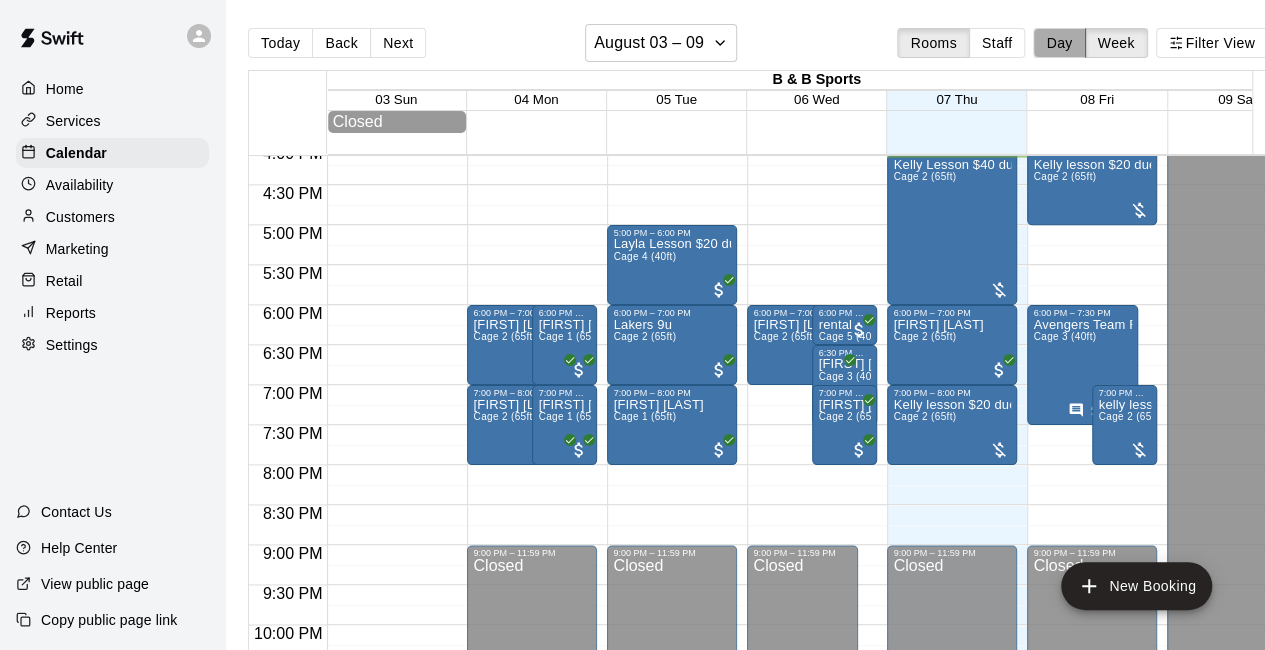 click on "Day" at bounding box center [1059, 43] 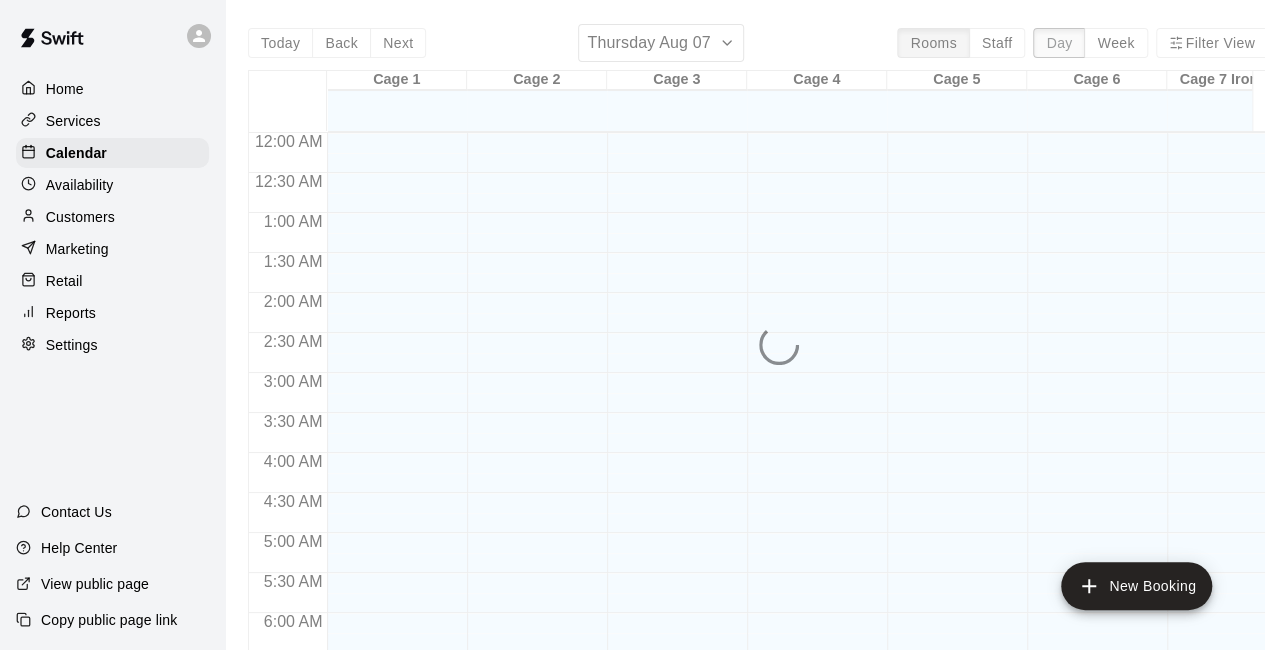 scroll, scrollTop: 1291, scrollLeft: 0, axis: vertical 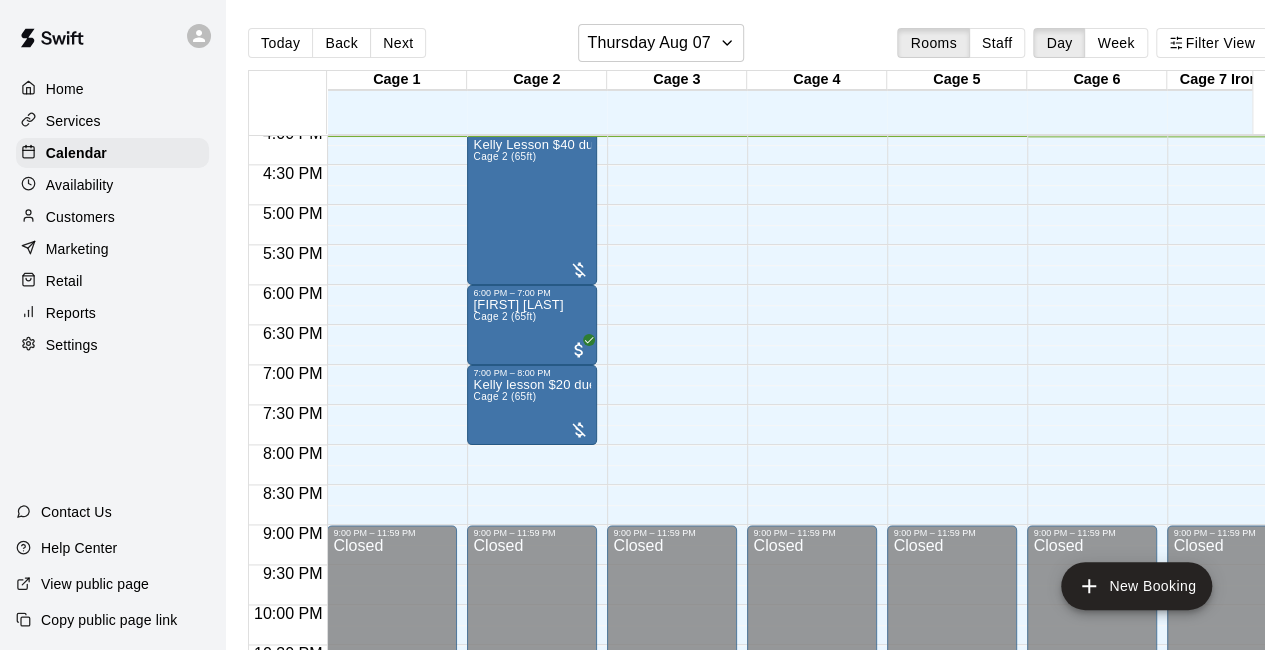 click on "Customers" at bounding box center (112, 217) 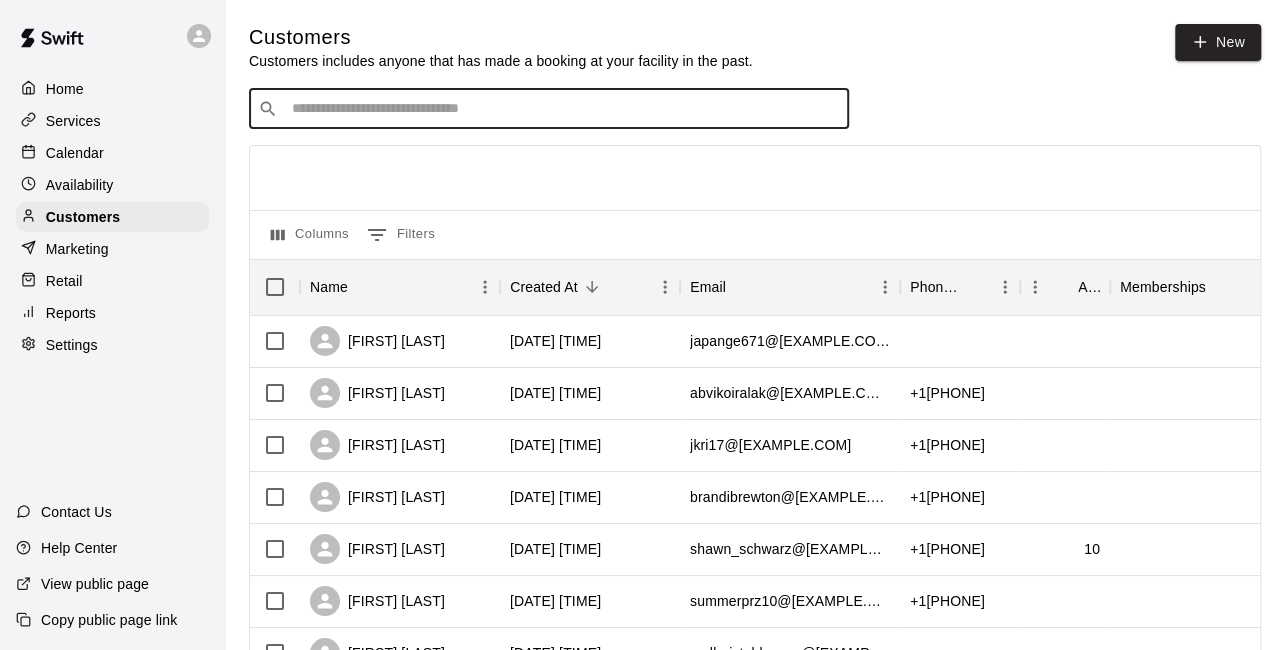 click at bounding box center (563, 109) 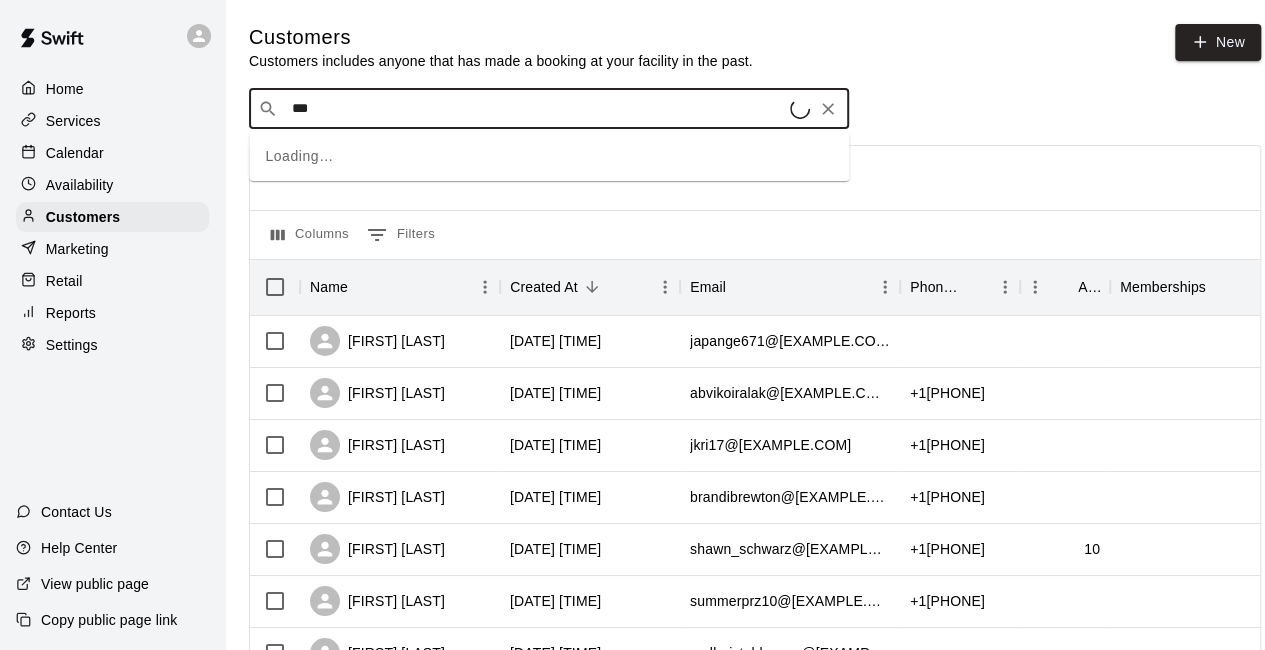 type on "****" 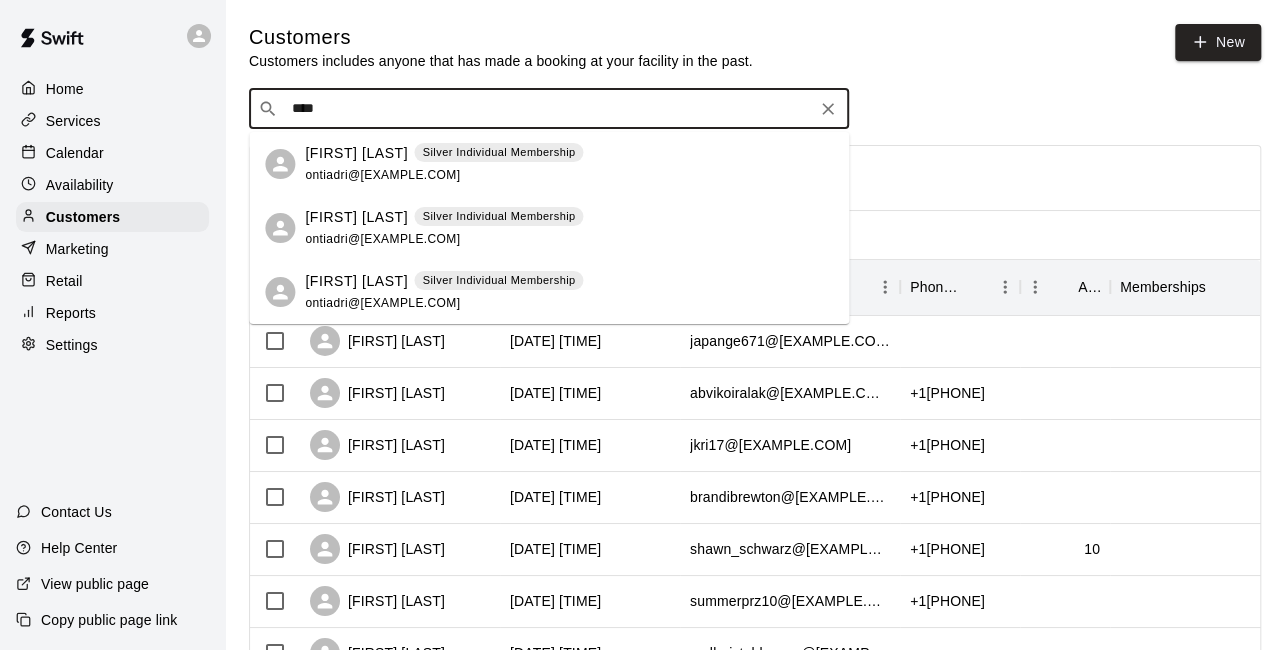 click on "[FIRST] [LAST]" at bounding box center [356, 153] 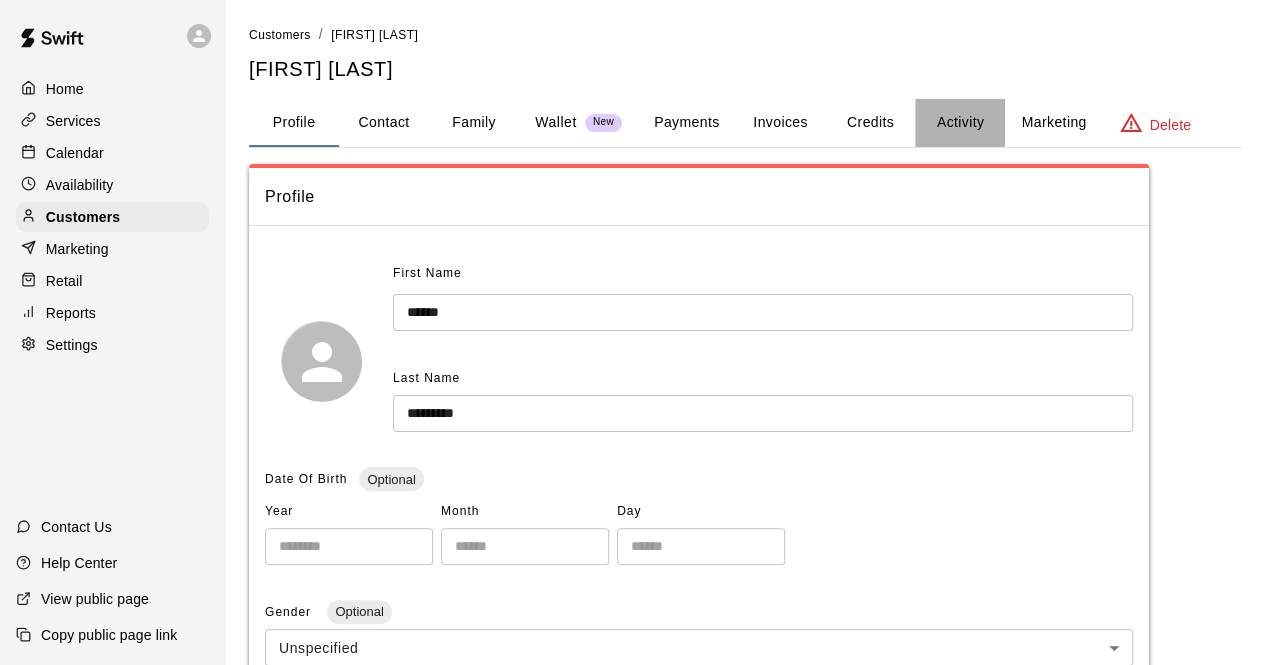 click on "Activity" at bounding box center (960, 123) 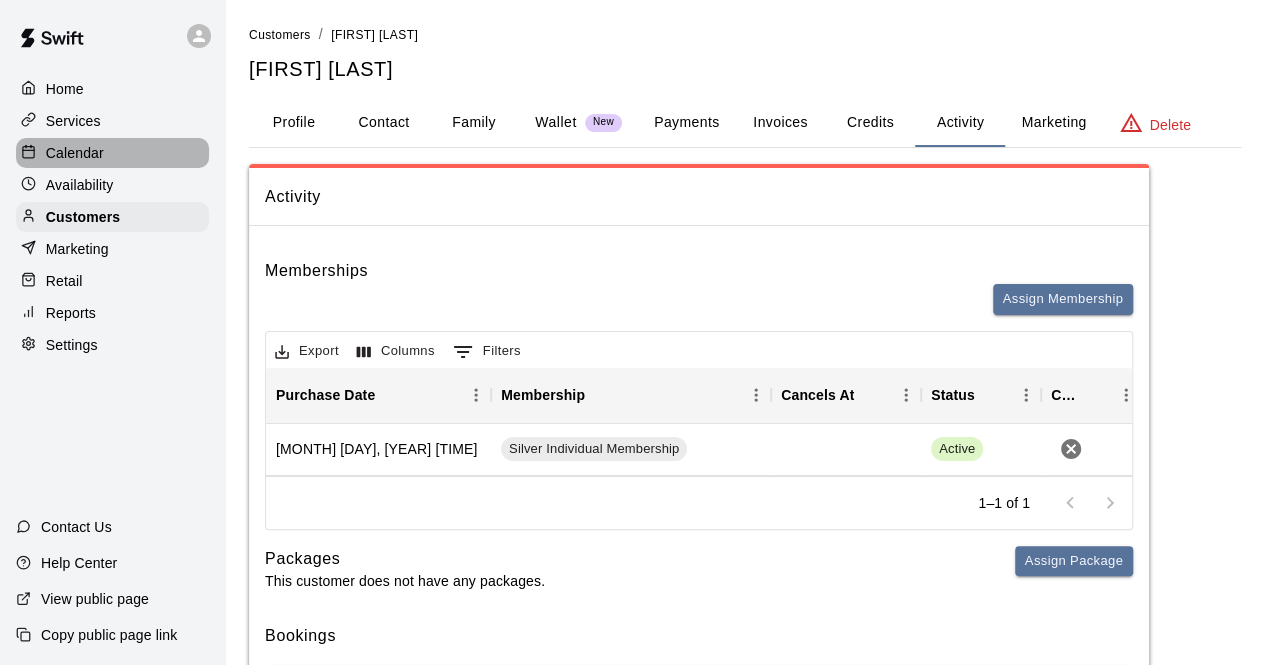 click on "Calendar" at bounding box center [75, 153] 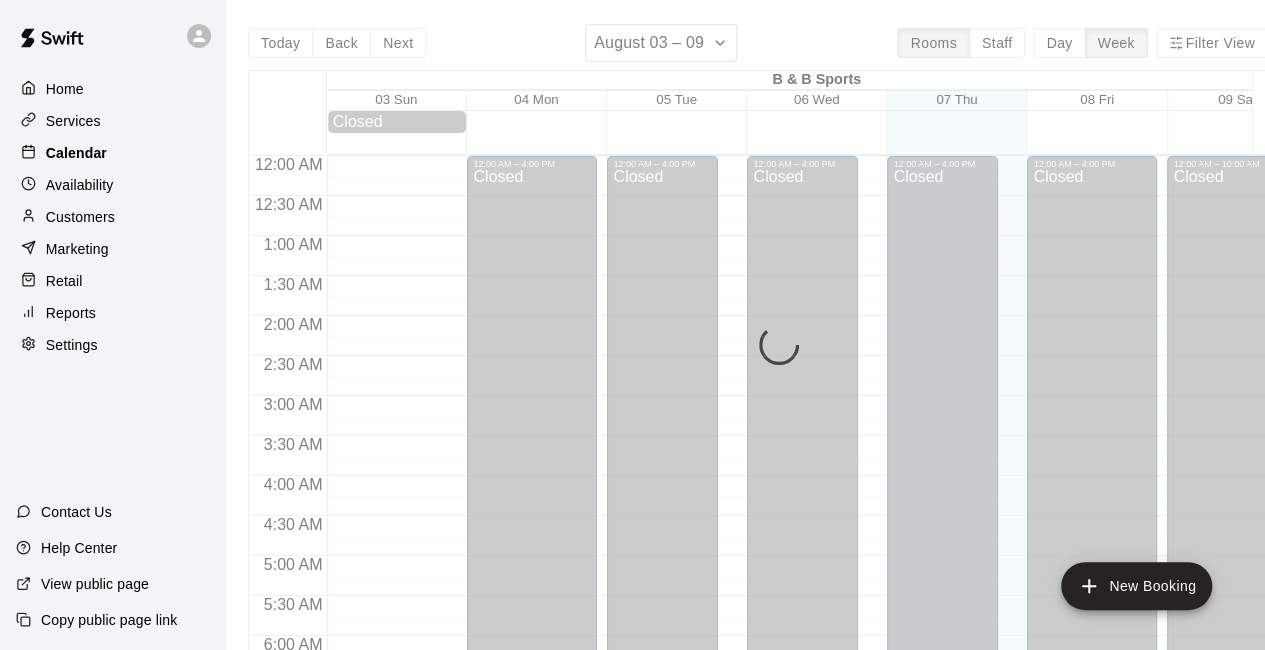 scroll, scrollTop: 1292, scrollLeft: 0, axis: vertical 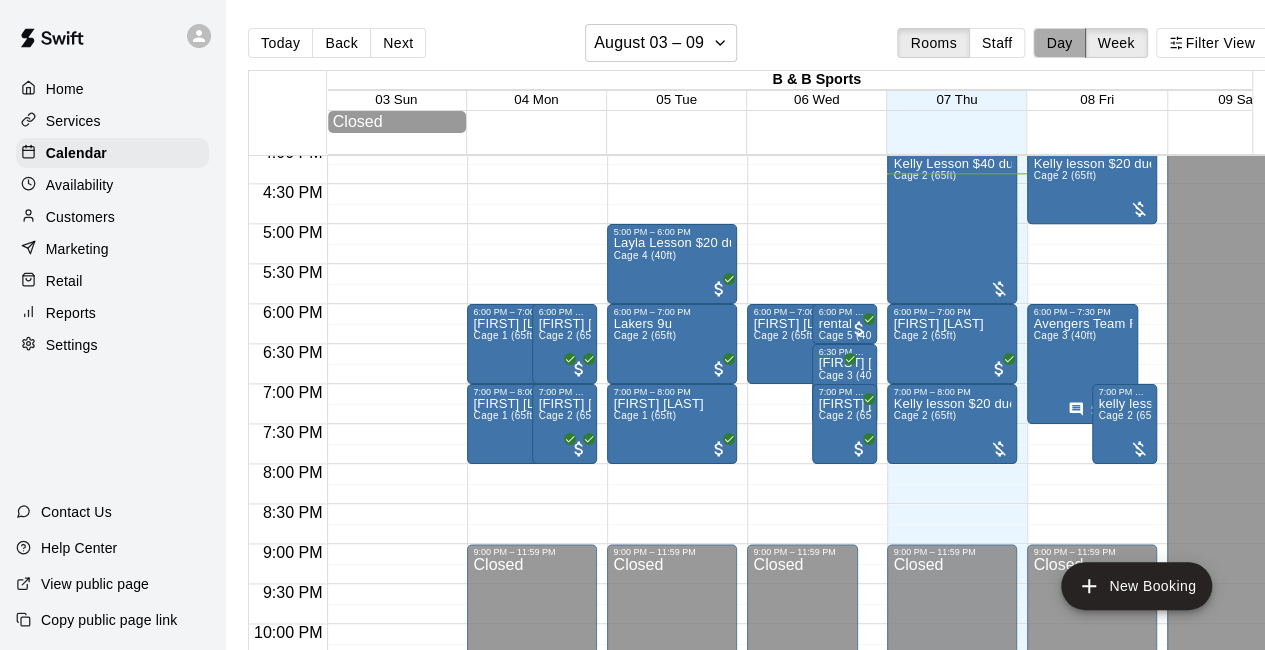 click on "Day" at bounding box center [1059, 43] 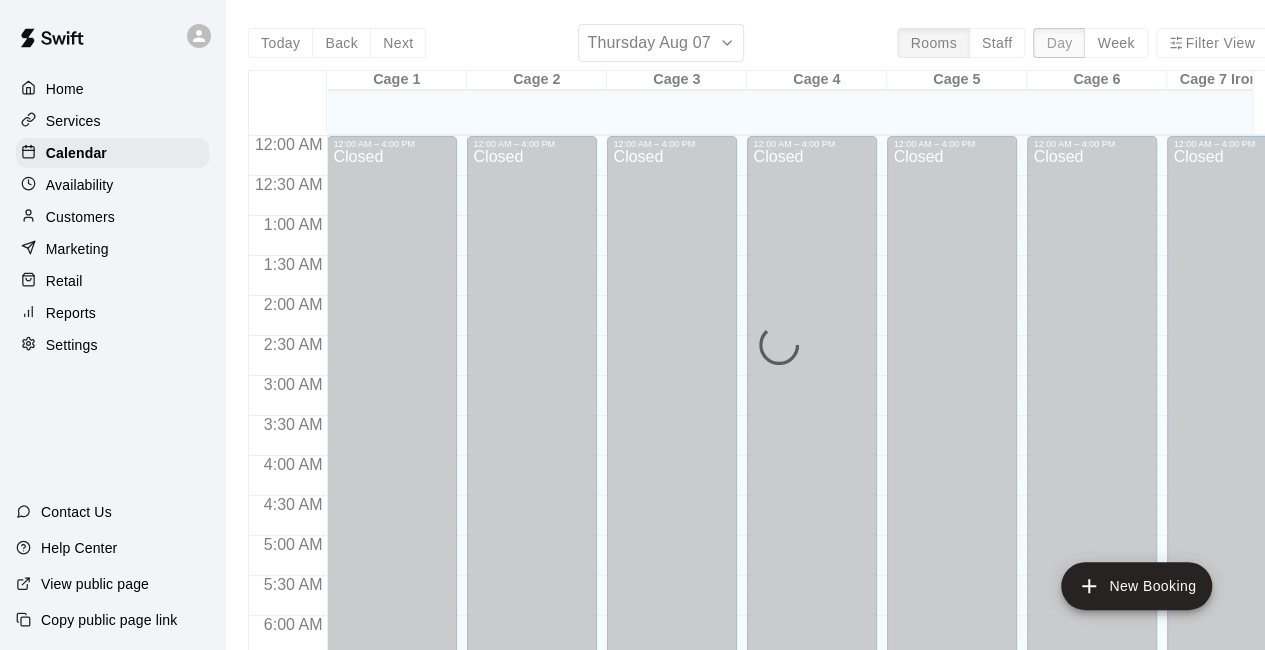 scroll, scrollTop: 1310, scrollLeft: 0, axis: vertical 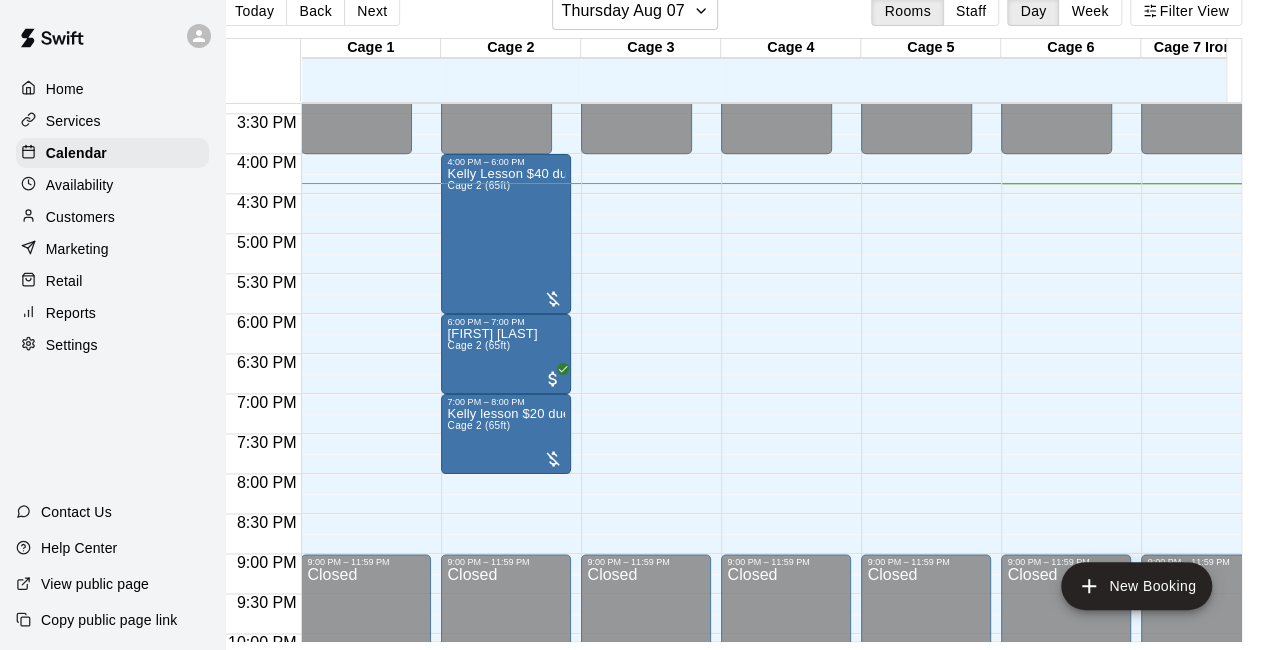 click on "12:00 AM – 4:00 PM Closed 9:00 PM – 11:59 PM Closed 9:00 AM – 12:00 PM Summer Camp August 5th-7th 9am-12pm   7/25 spots" at bounding box center [366, -166] 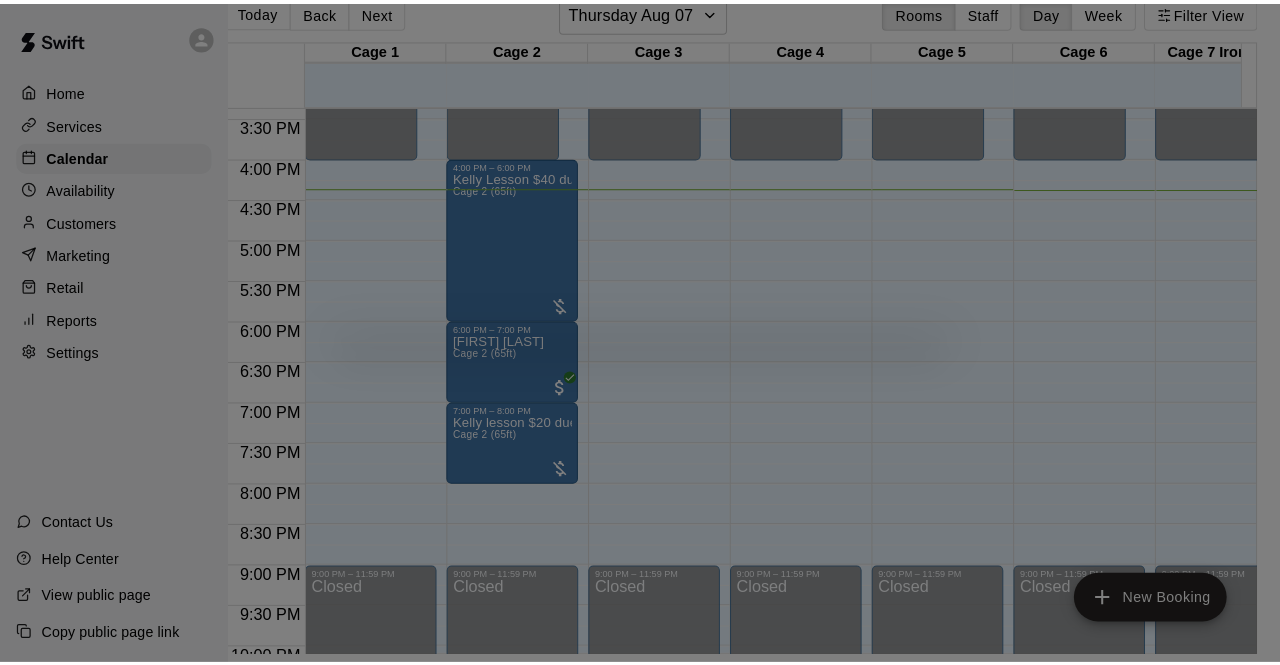 scroll, scrollTop: 32, scrollLeft: 23, axis: both 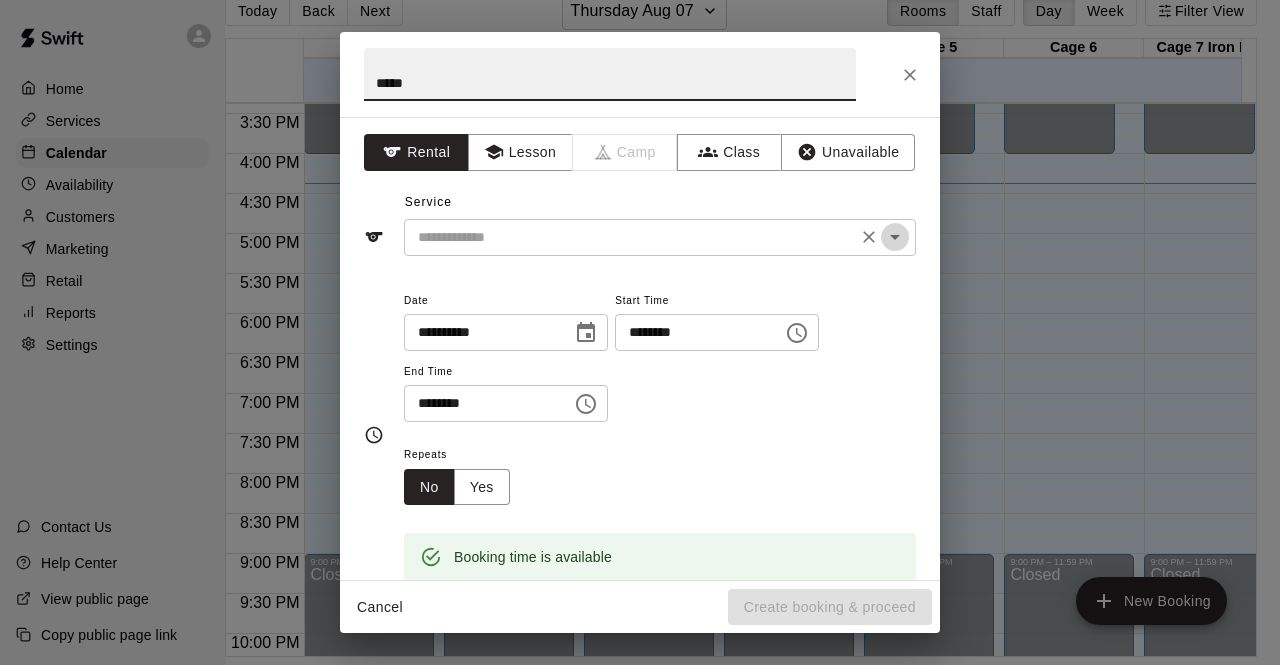 click 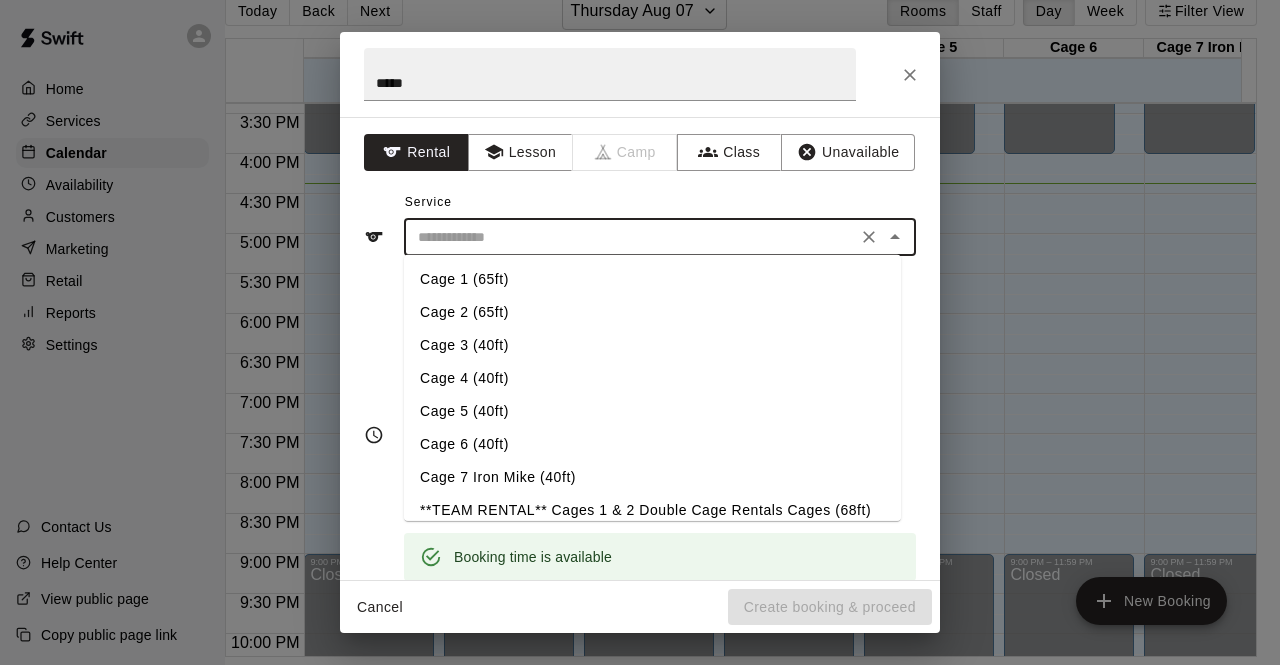 click on "Cage 1 (65ft)" at bounding box center (652, 279) 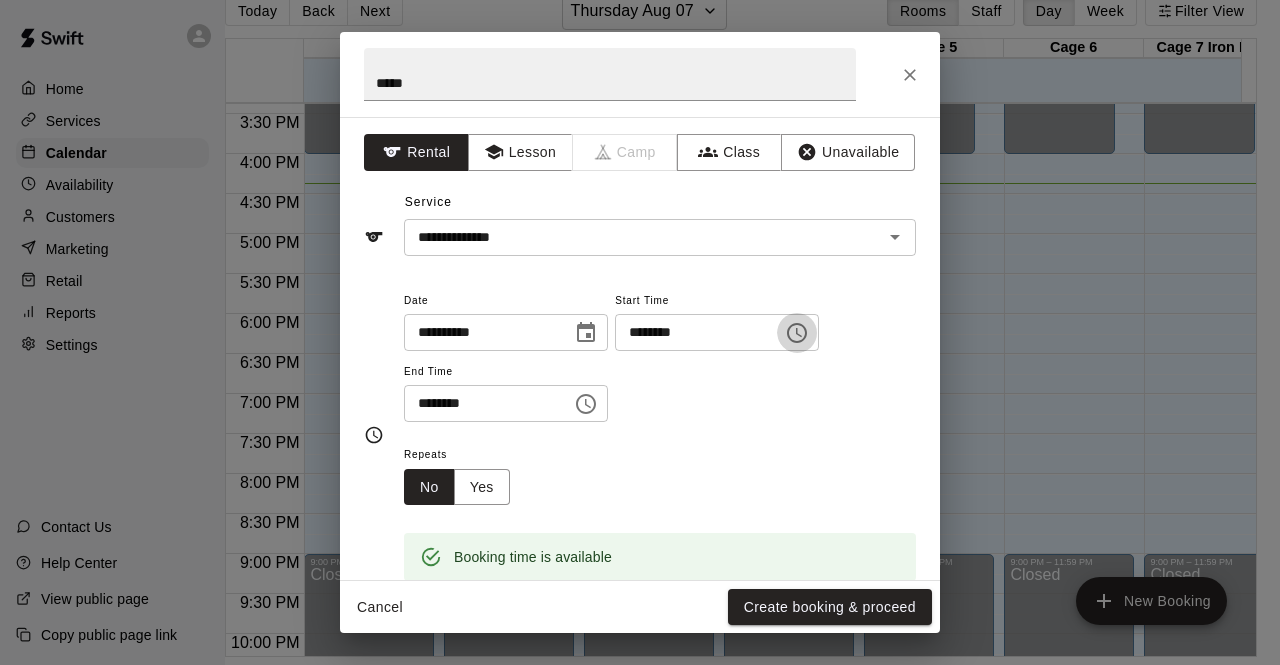 click 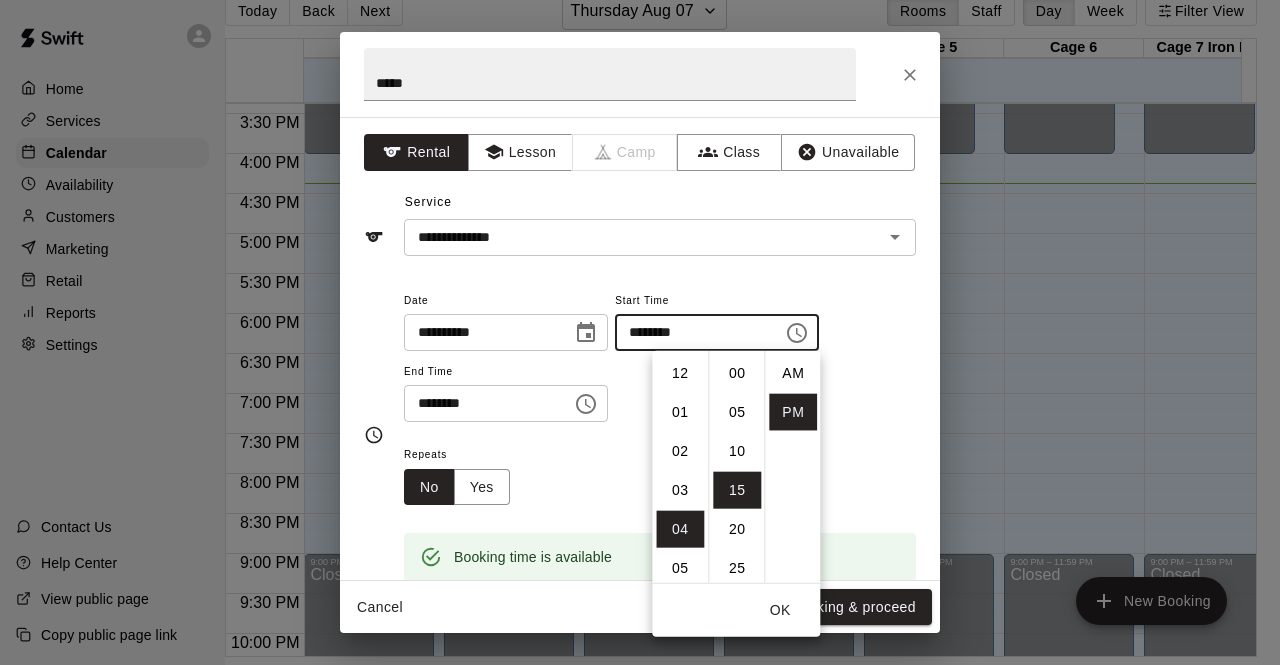 scroll, scrollTop: 156, scrollLeft: 0, axis: vertical 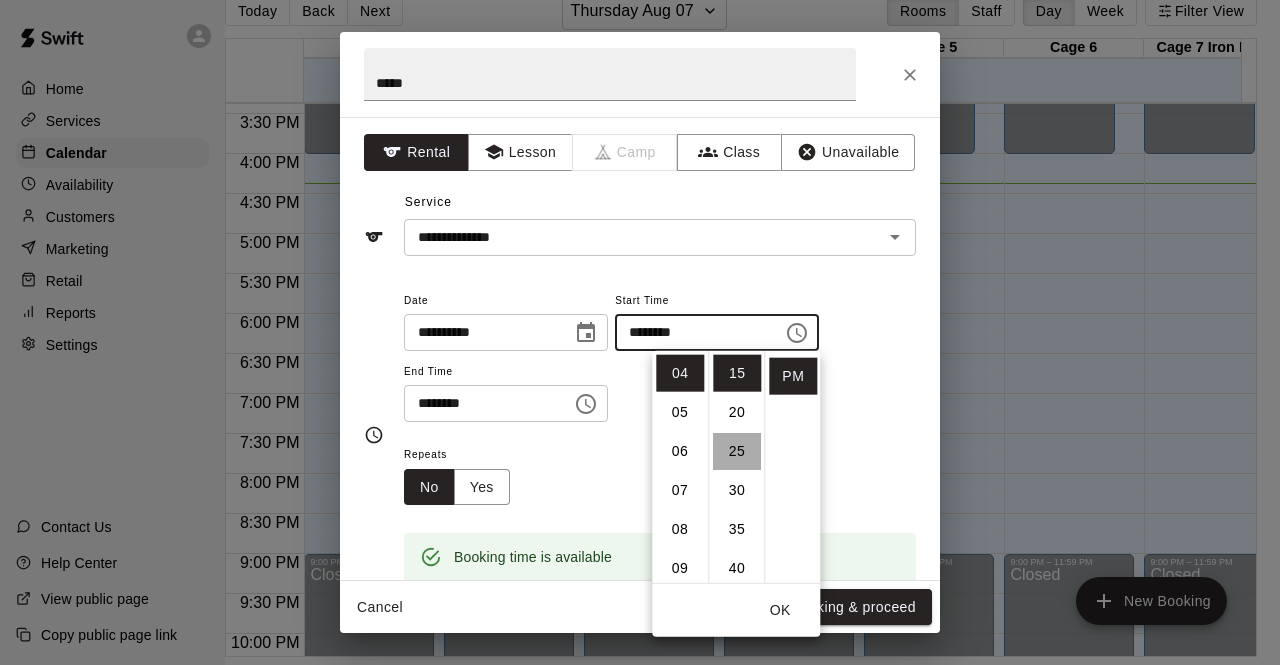 click on "25" at bounding box center (737, 451) 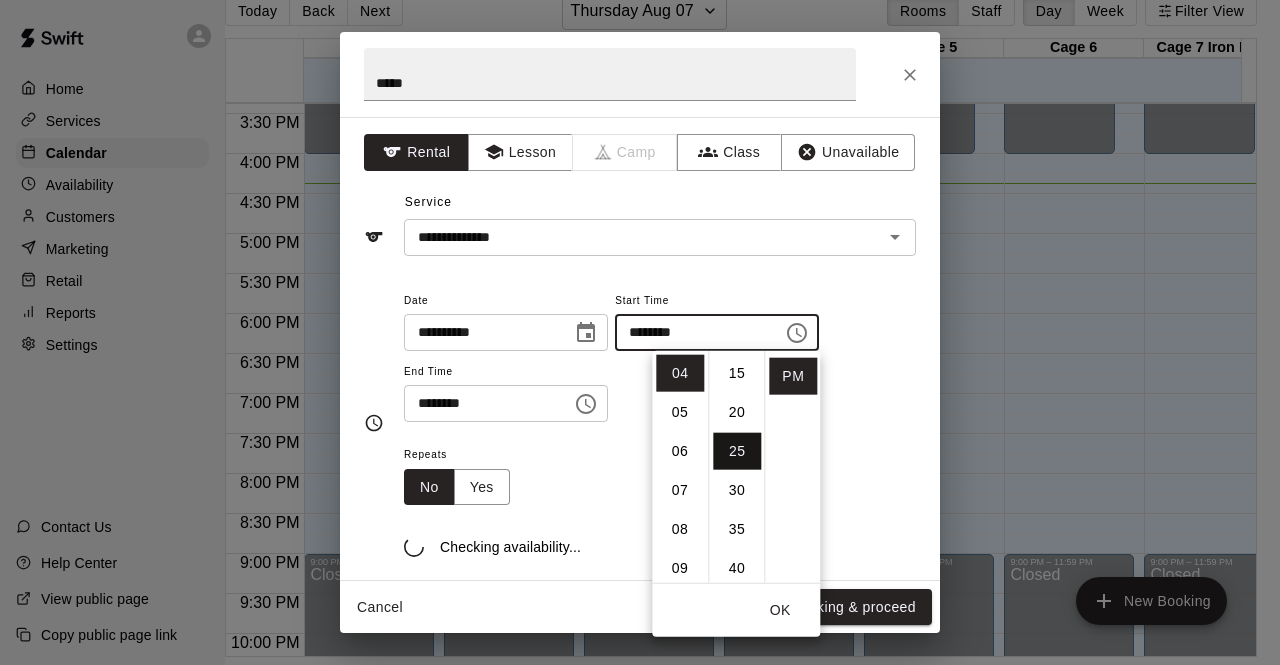 scroll, scrollTop: 195, scrollLeft: 0, axis: vertical 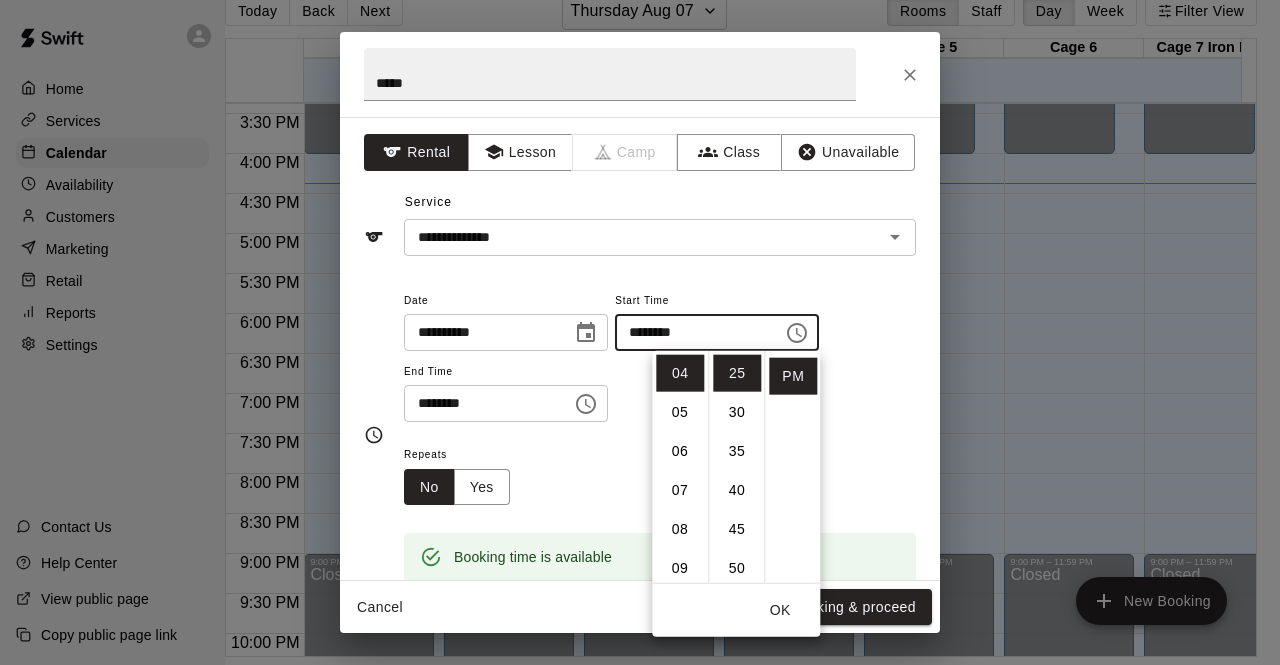 click 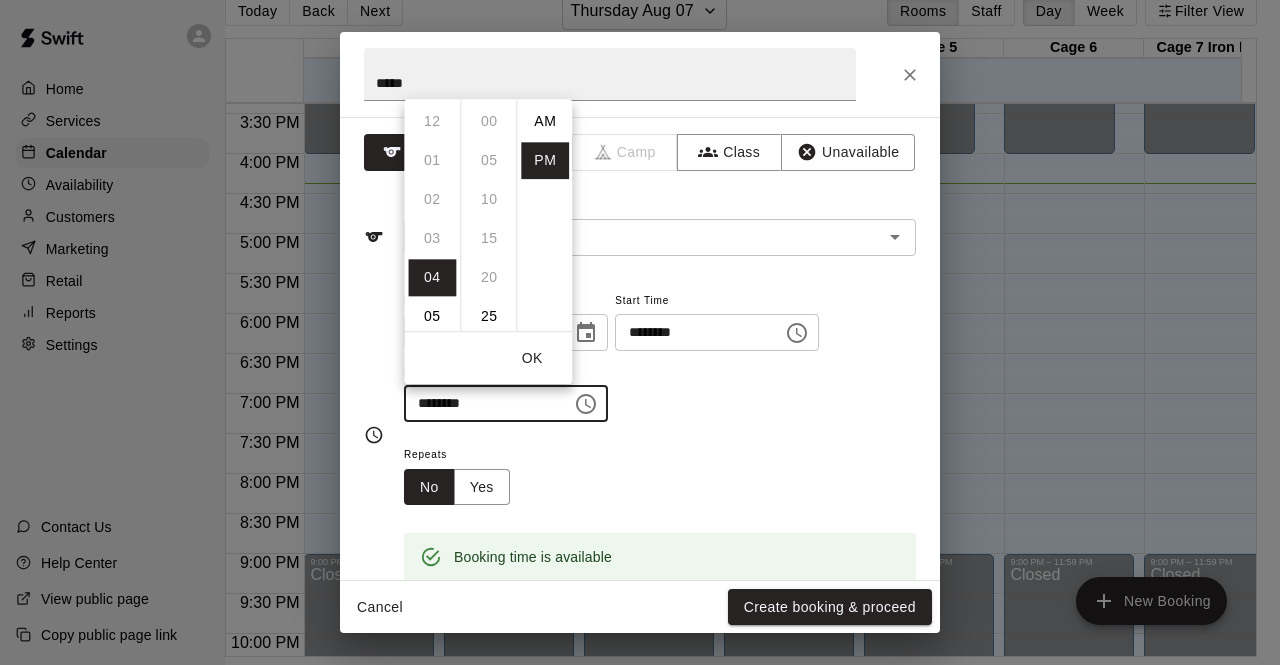 scroll, scrollTop: 156, scrollLeft: 0, axis: vertical 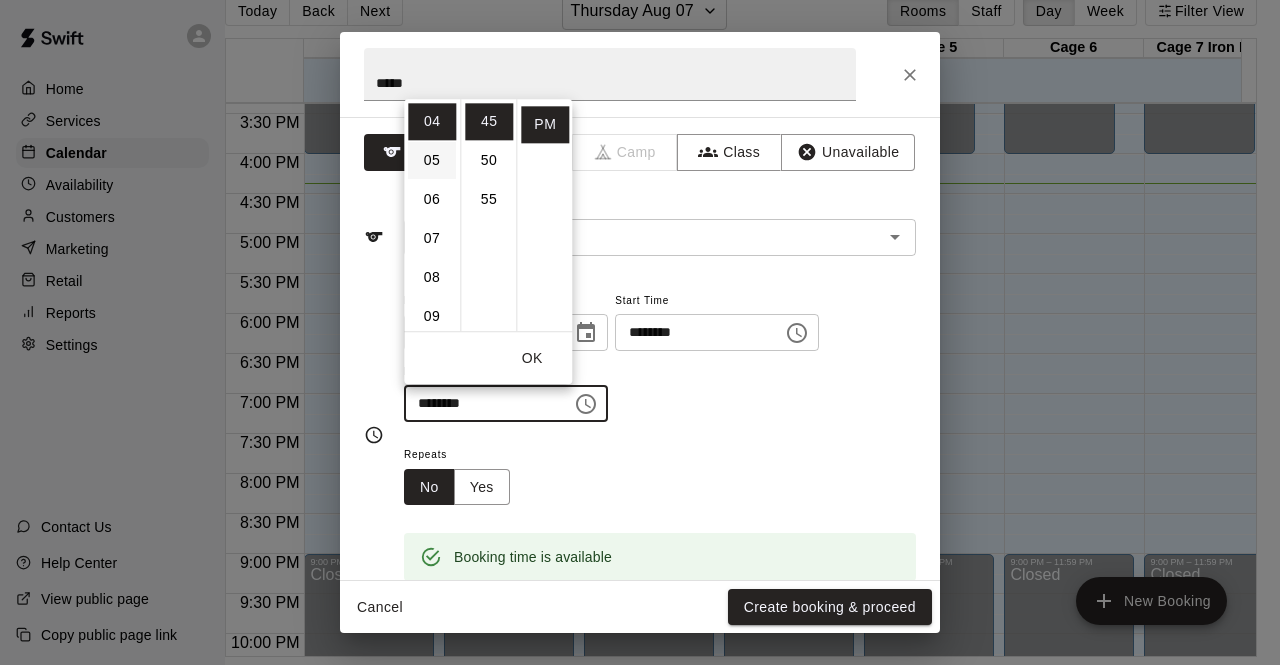 click on "05" at bounding box center (432, 160) 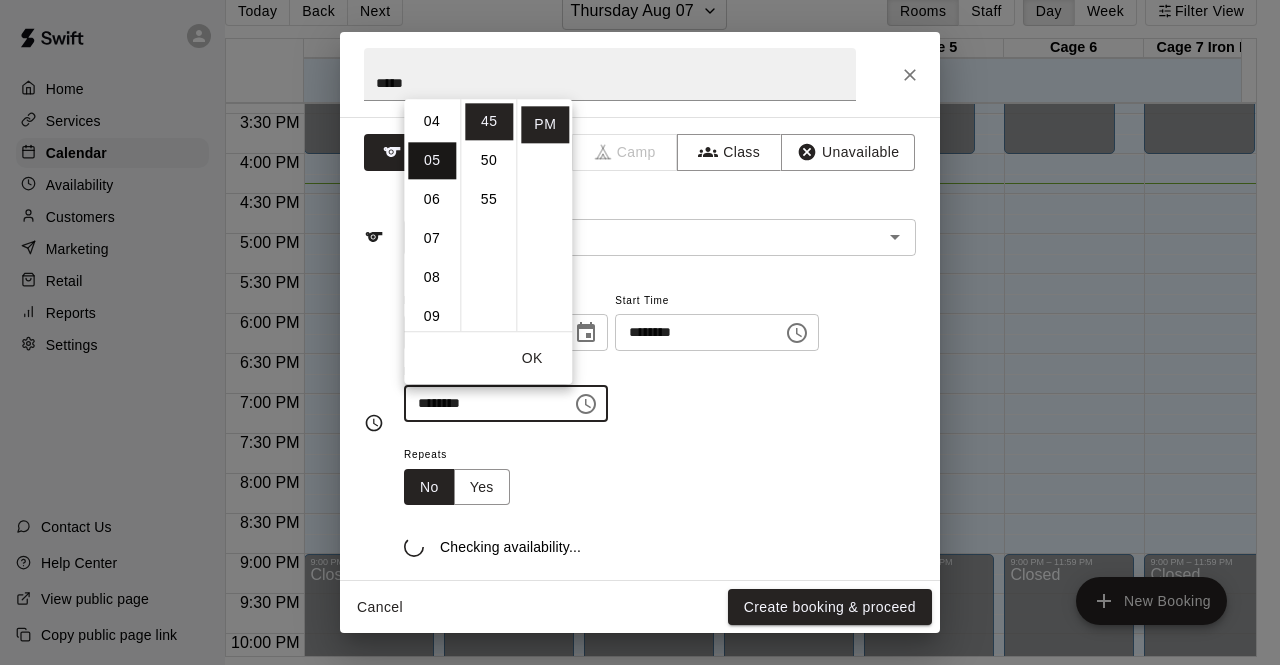 scroll, scrollTop: 195, scrollLeft: 0, axis: vertical 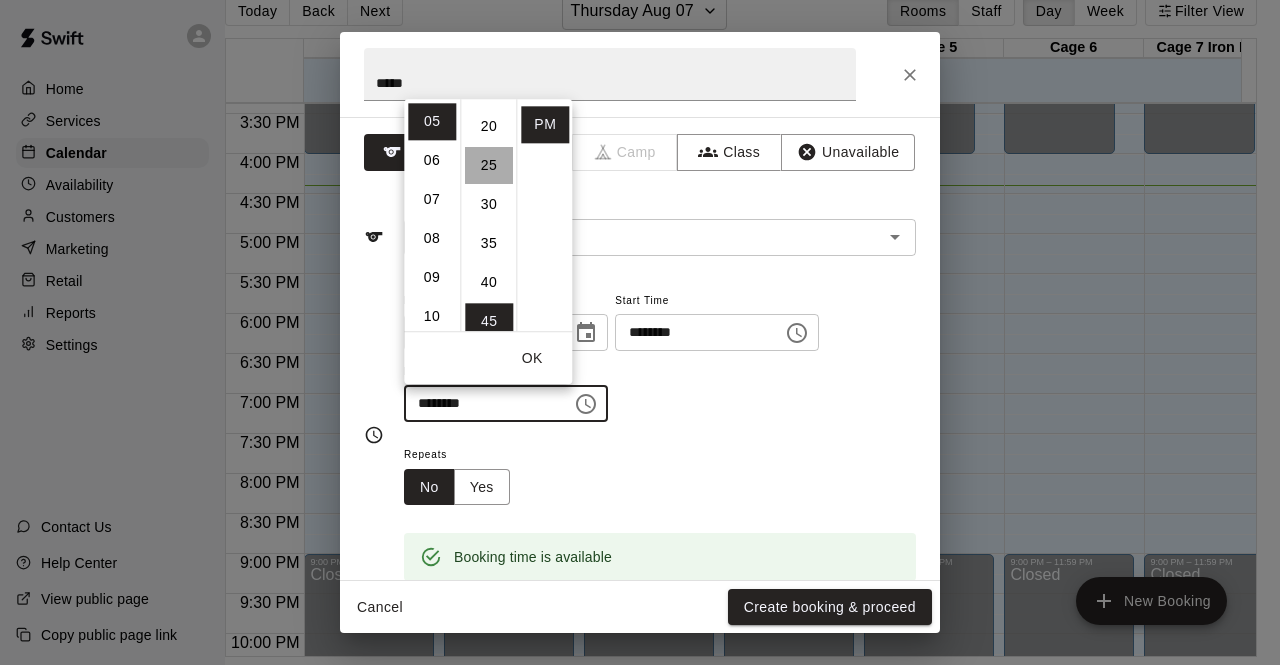 click on "25" at bounding box center [489, 165] 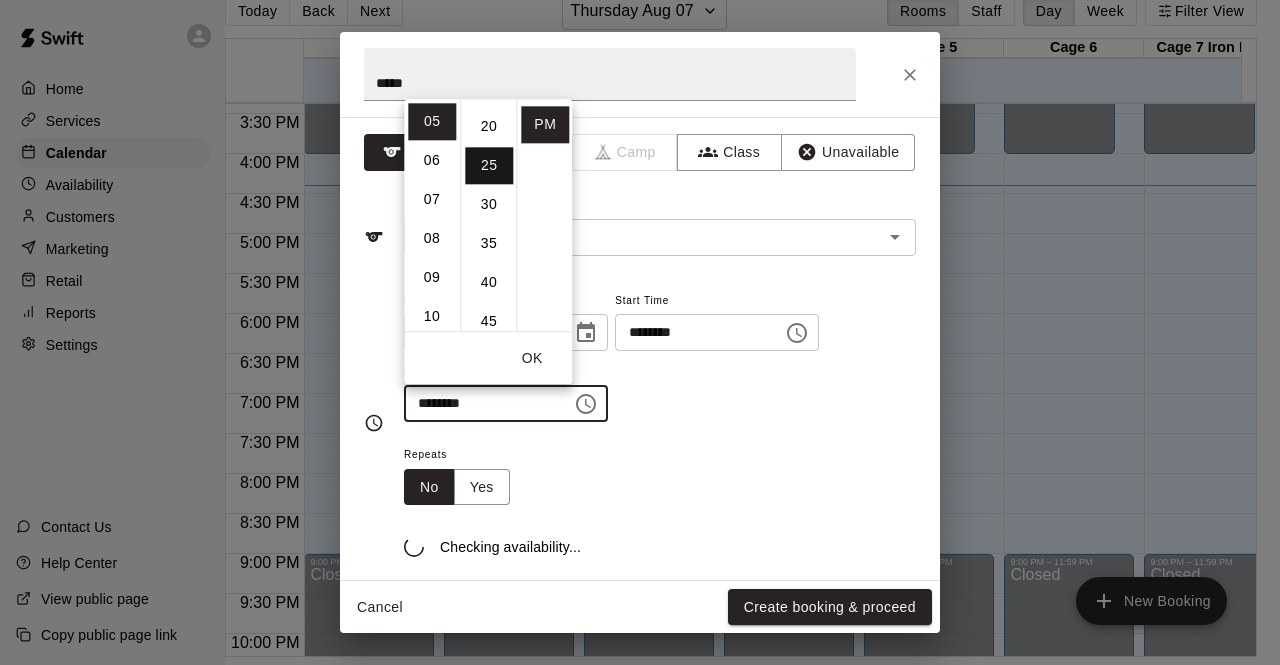 scroll, scrollTop: 195, scrollLeft: 0, axis: vertical 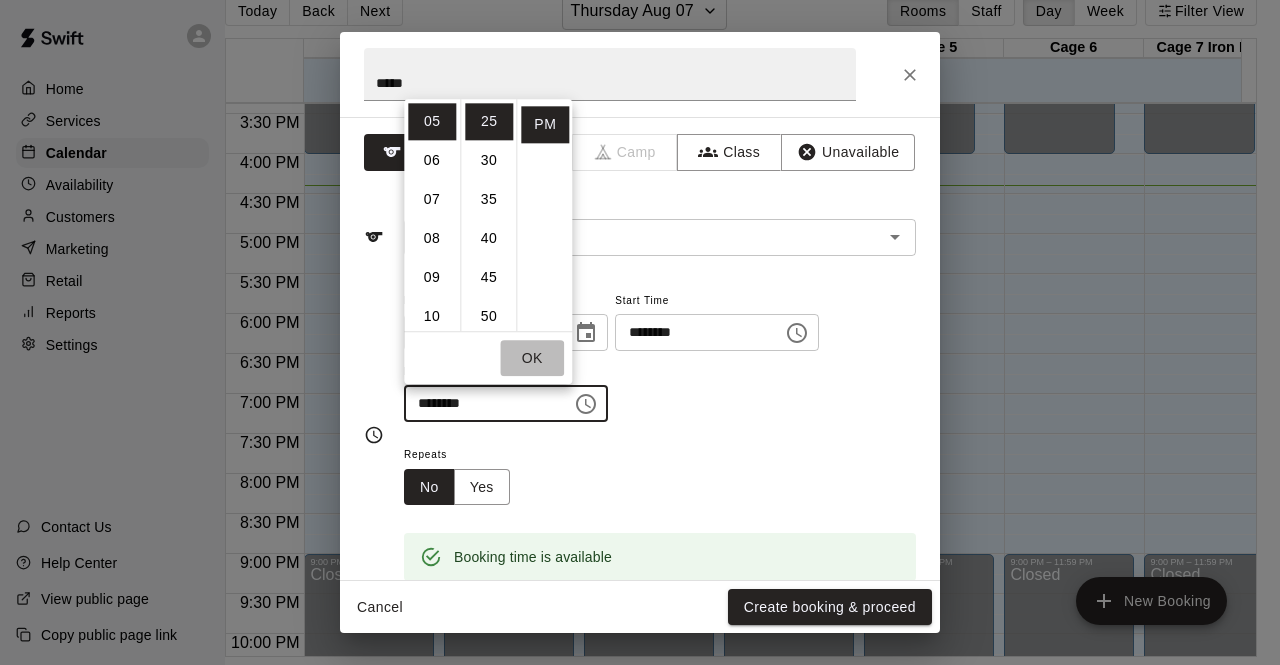 click on "OK" at bounding box center [532, 358] 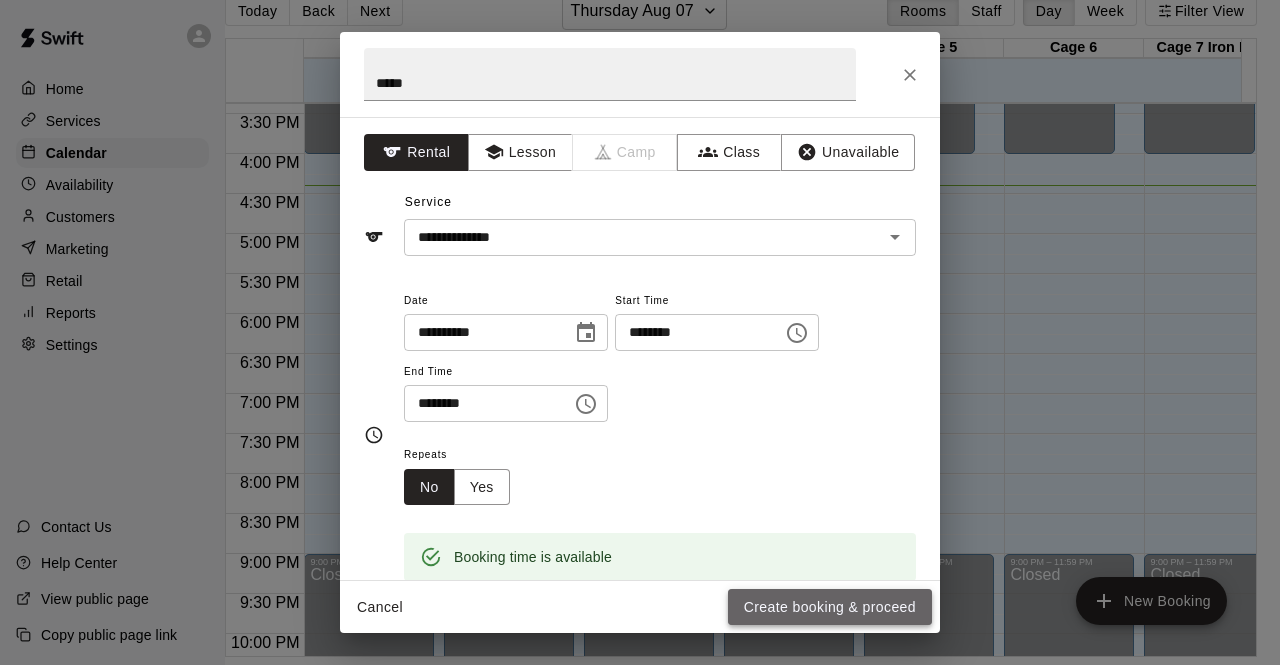 click on "Create booking & proceed" at bounding box center [830, 607] 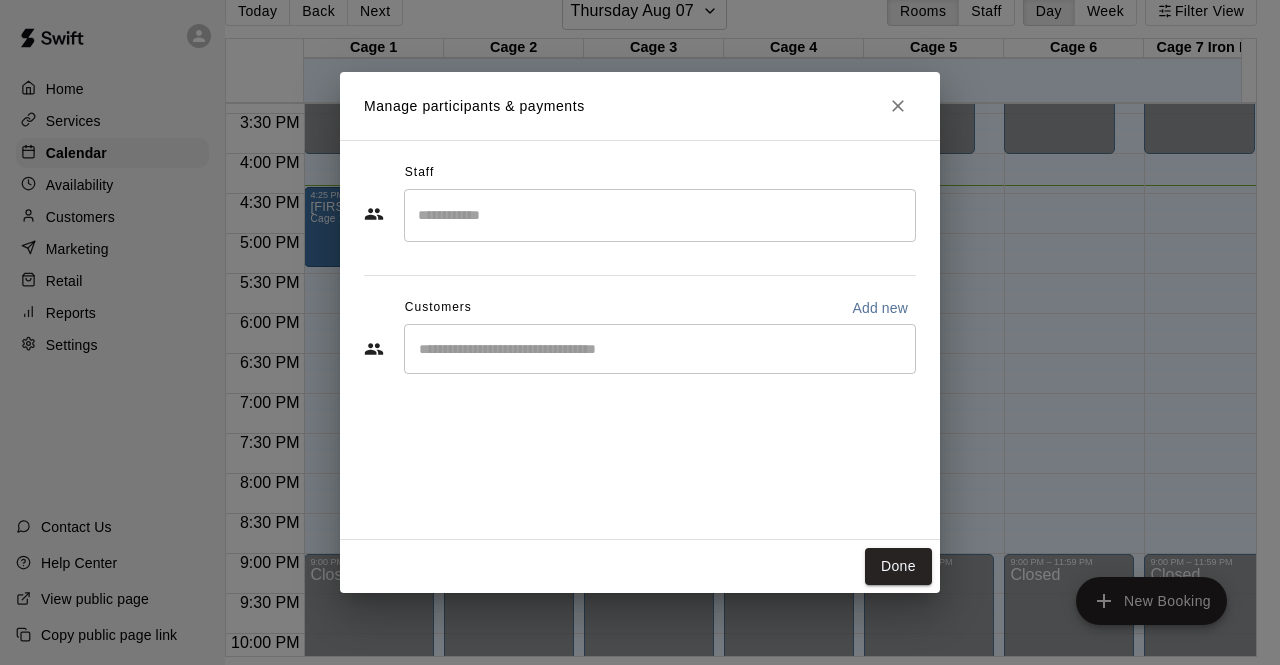 click at bounding box center (660, 349) 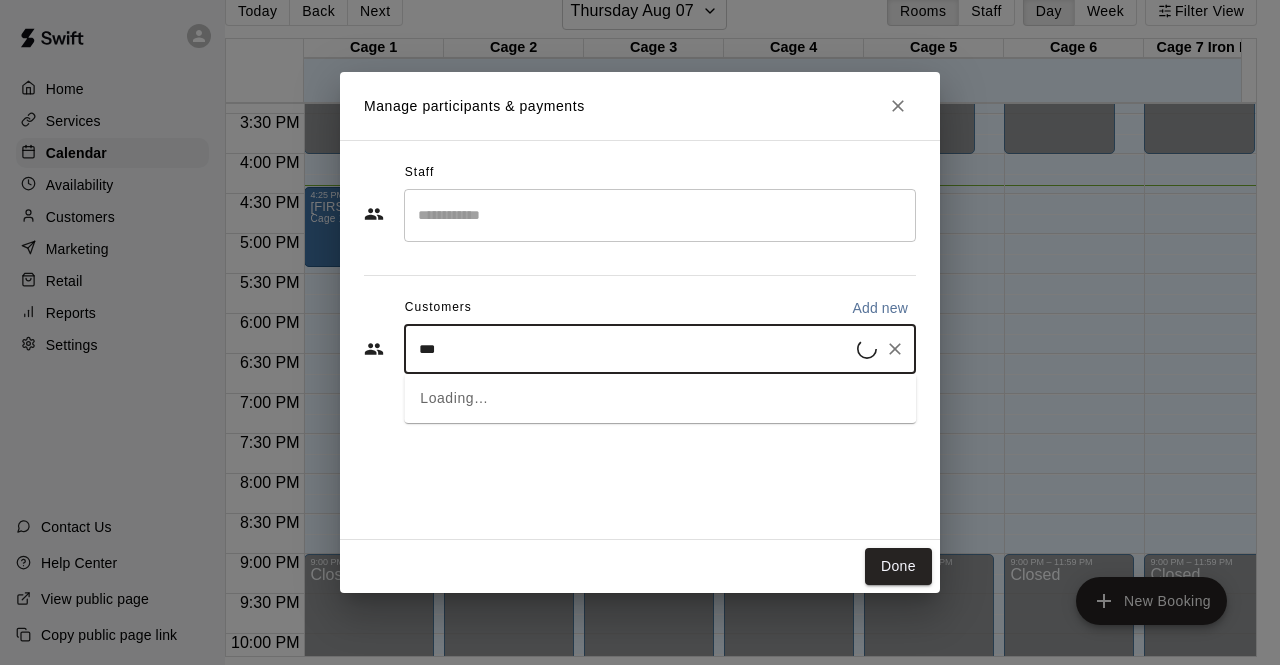 type on "****" 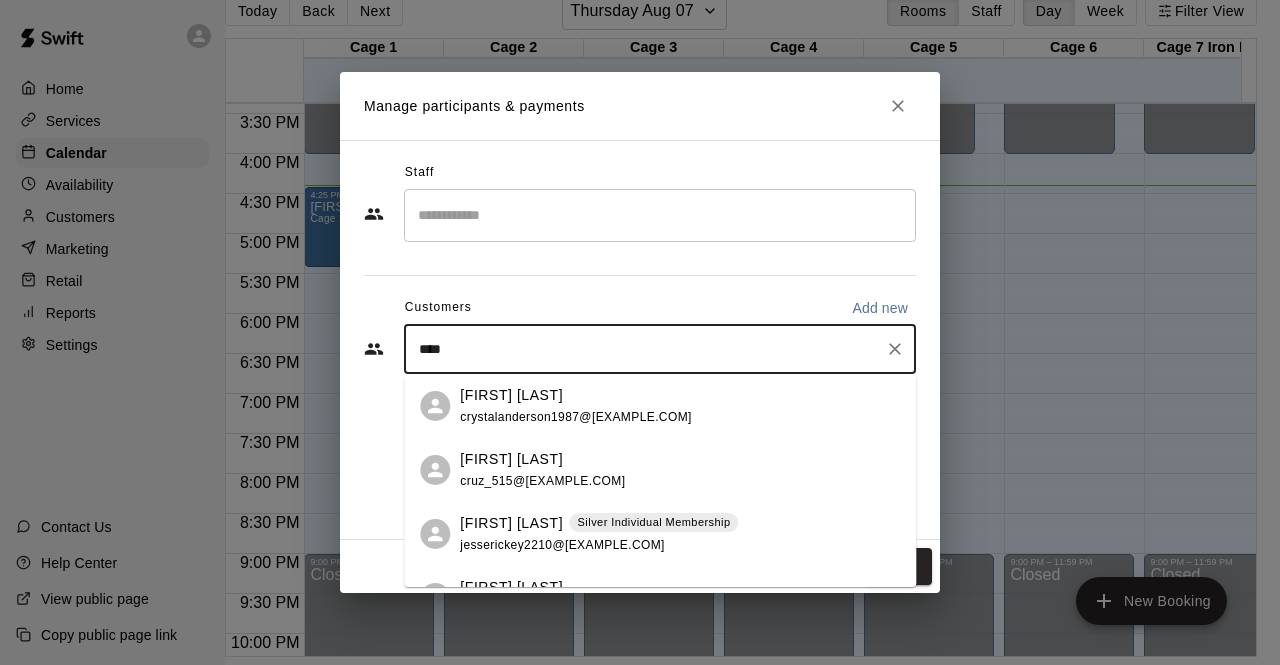 click on "Silver Individual Membership" at bounding box center (654, 522) 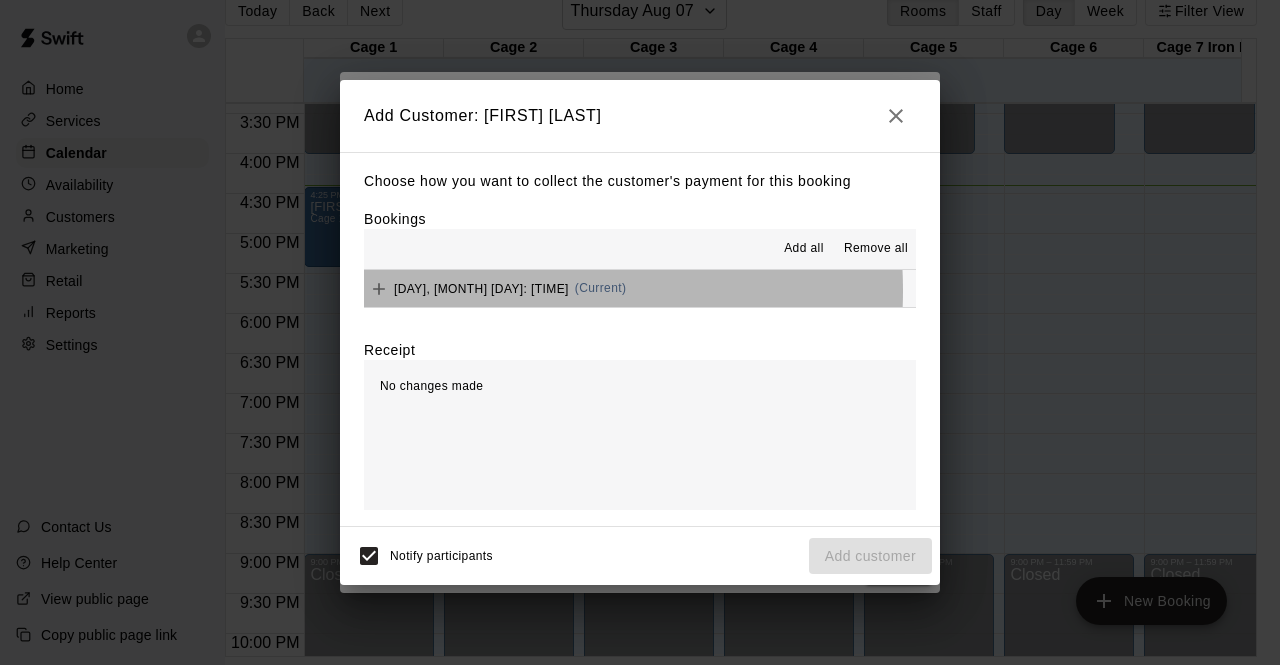 click on "[DAY], [MONTH] [DAY]: [TIME]" at bounding box center (481, 288) 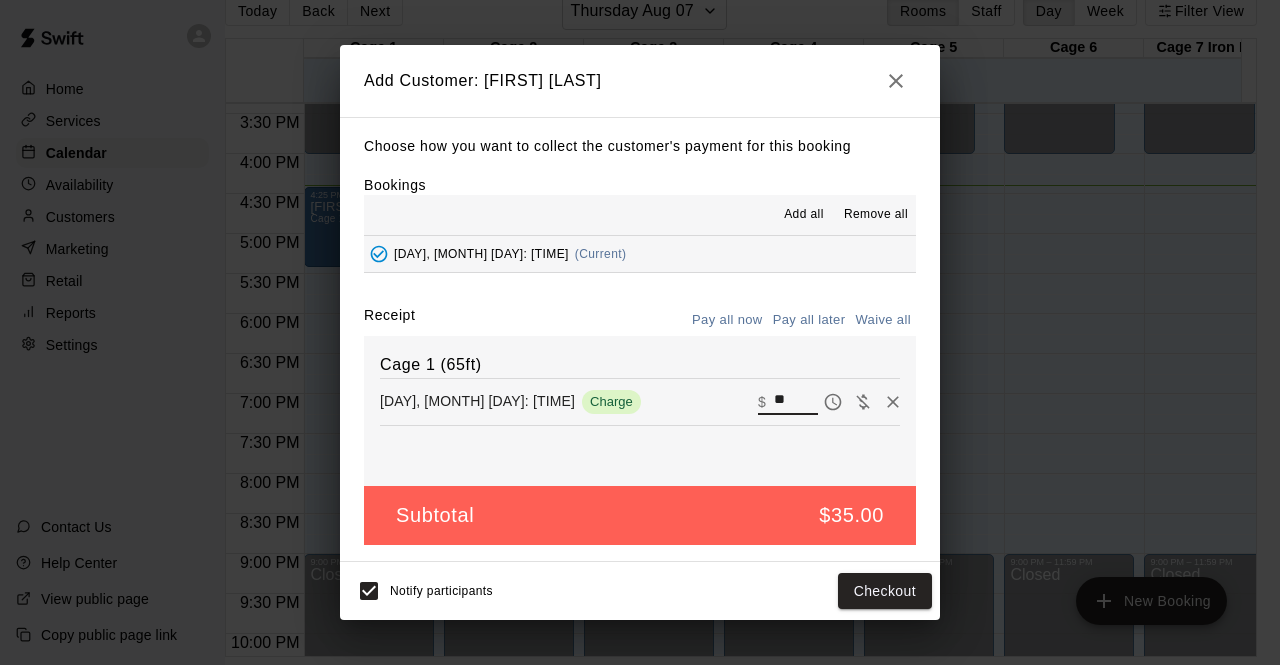 click on "**" at bounding box center [796, 402] 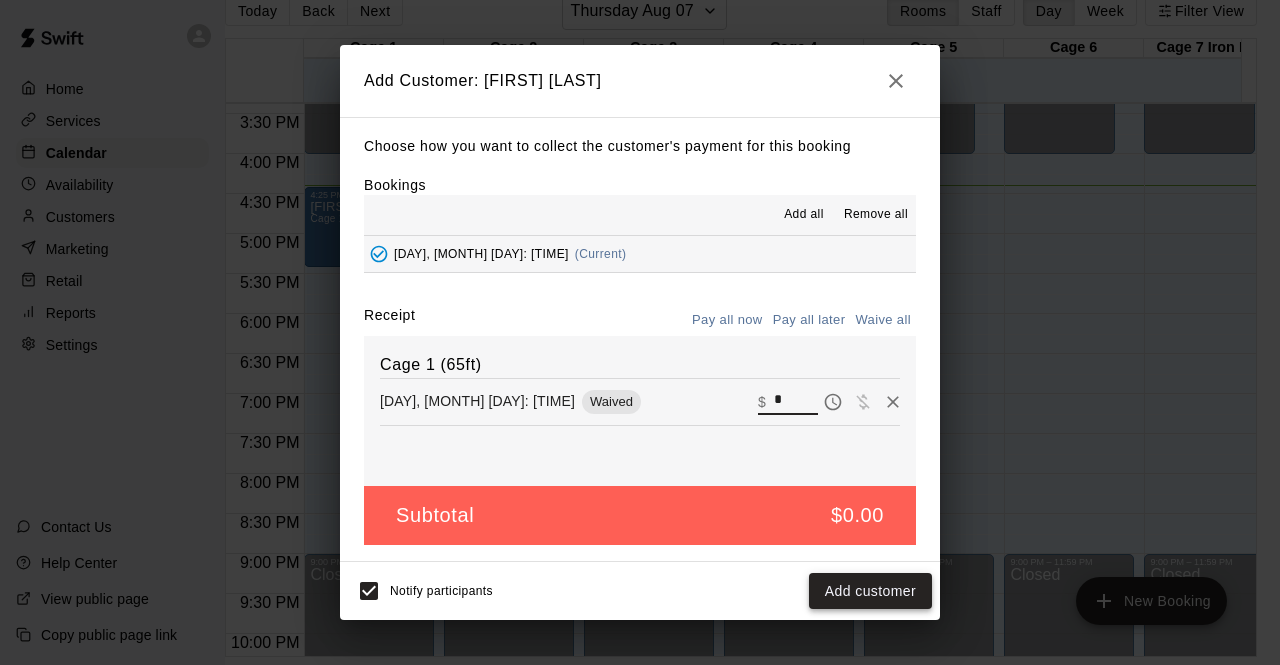type on "*" 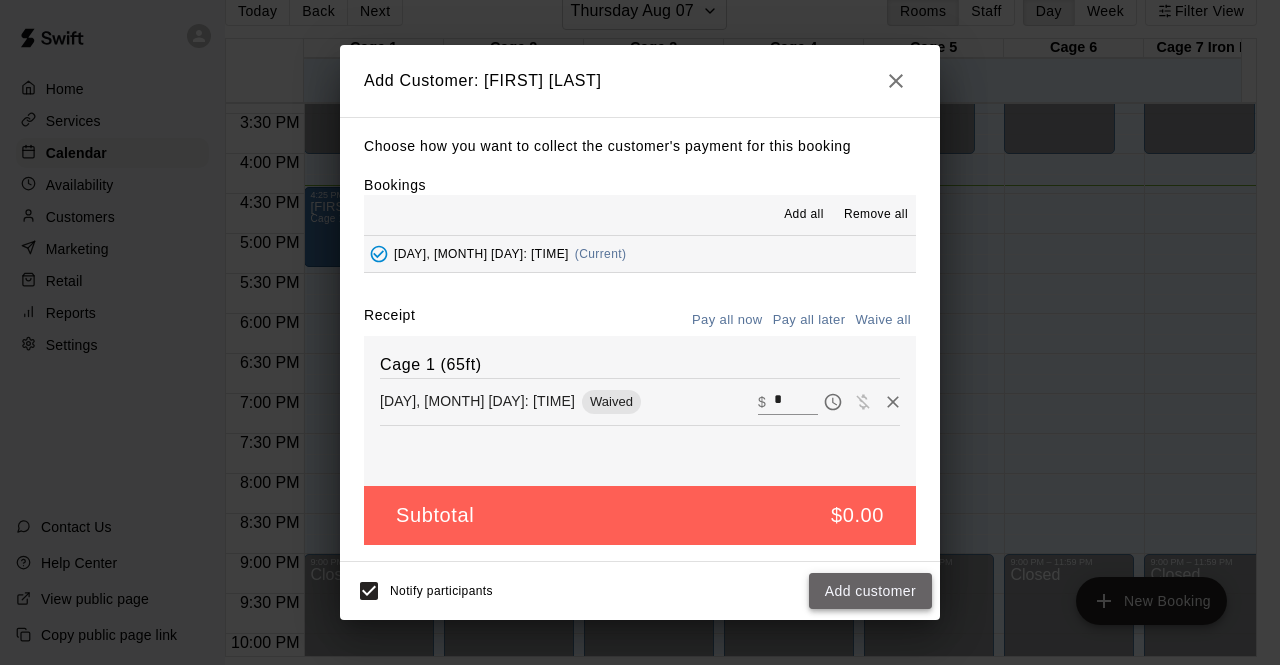 click on "Add customer" at bounding box center (870, 591) 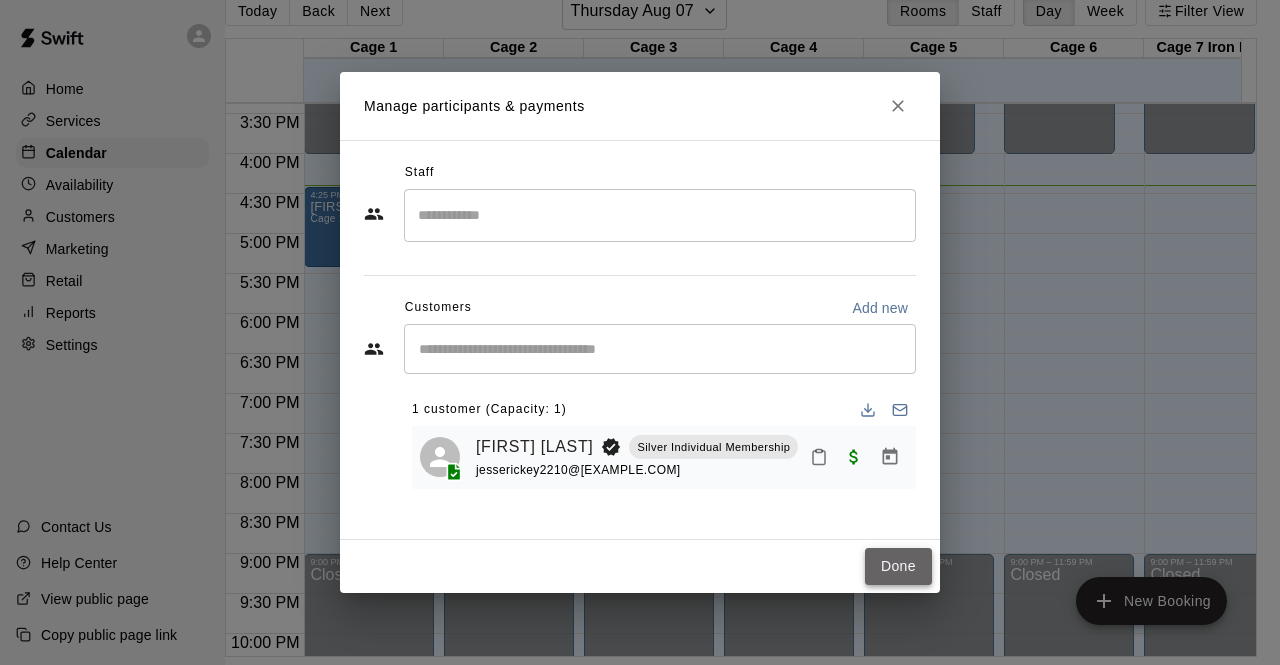 click on "Done" at bounding box center [898, 566] 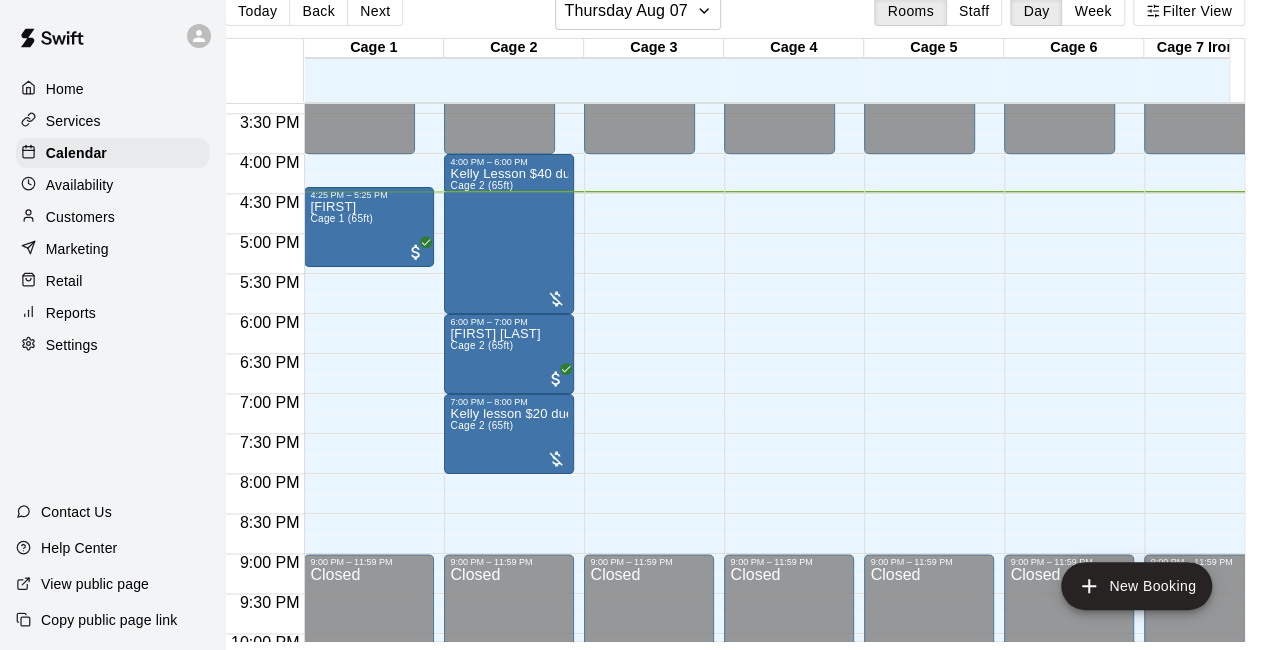 click on "12:00 AM – 4:00 PM Closed 9:00 PM – 11:59 PM Closed 9:00 AM – 12:00 PM Summer Camp August 5th-7th 9am-12pm   7/25 spots" at bounding box center (1069, -166) 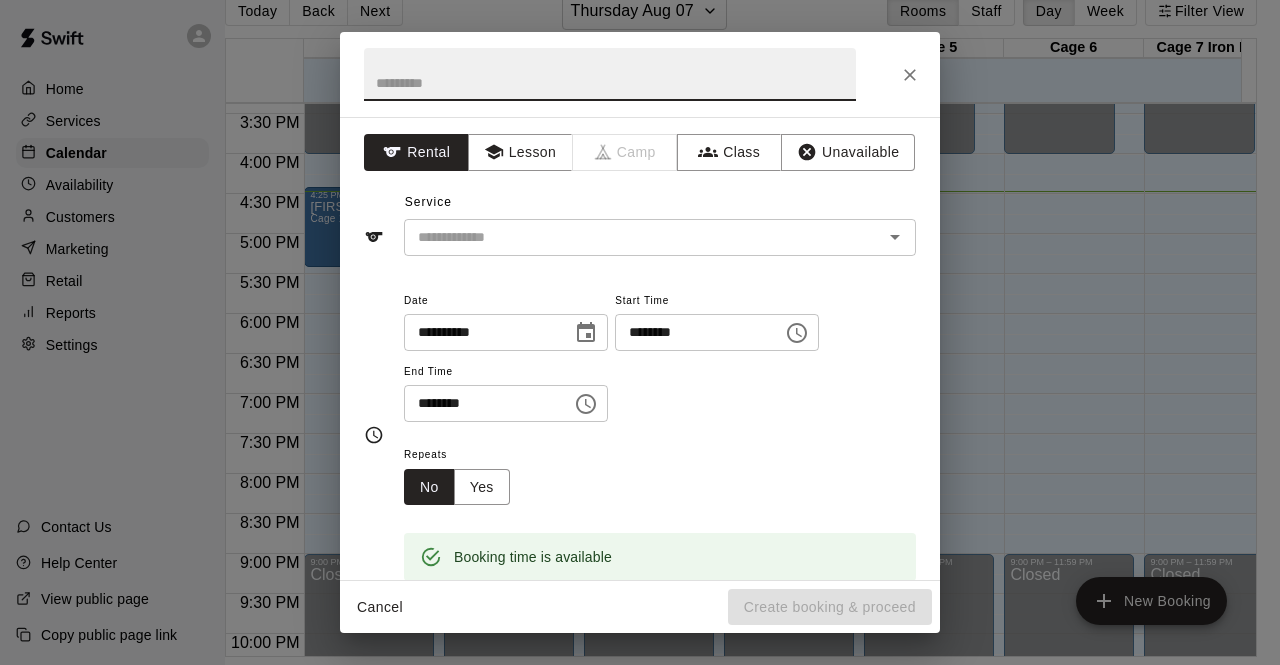 click 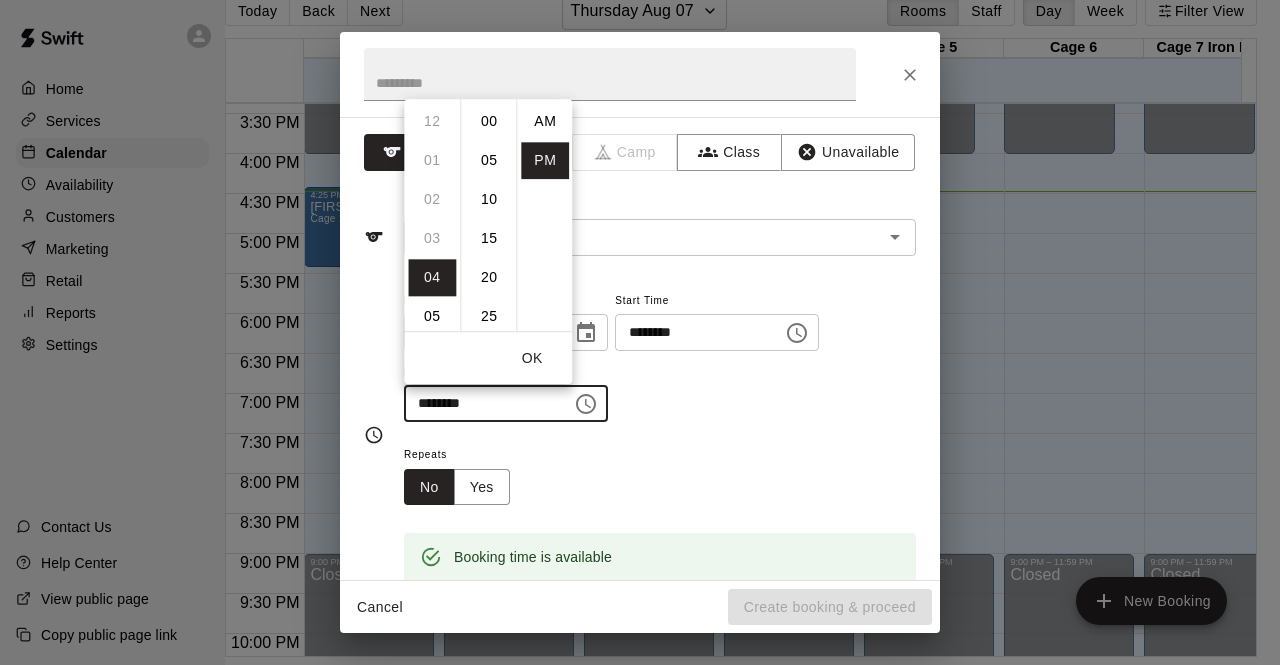 scroll, scrollTop: 156, scrollLeft: 0, axis: vertical 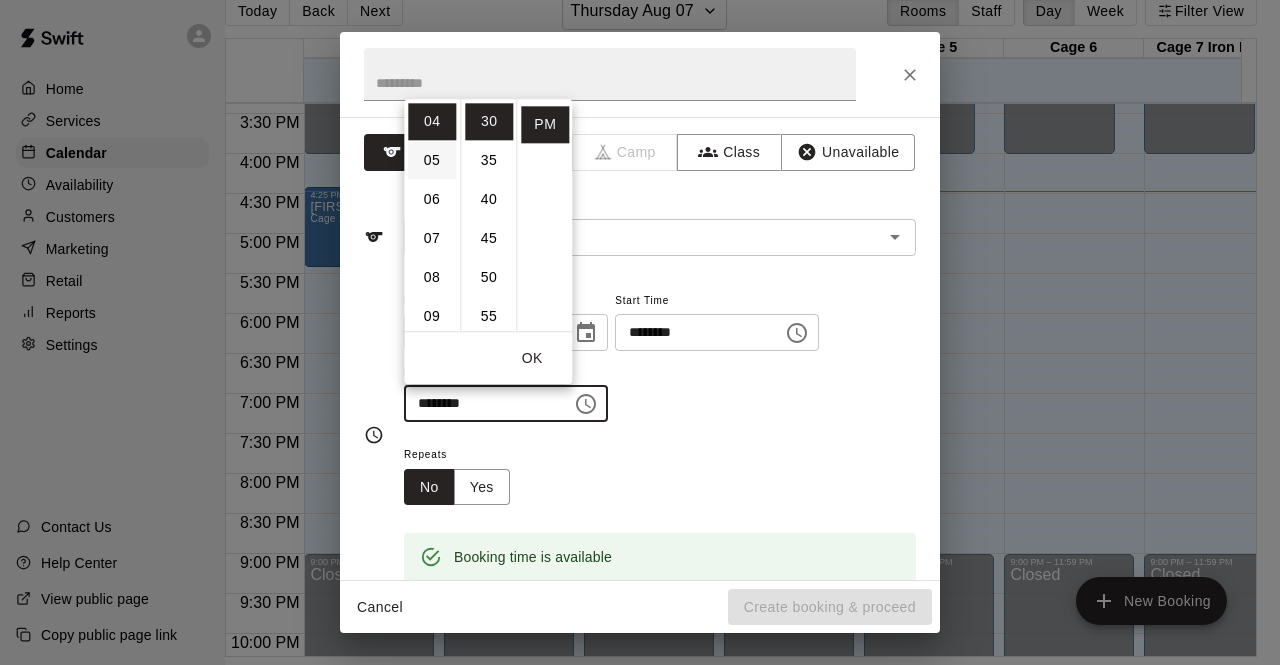click on "05" at bounding box center (432, 160) 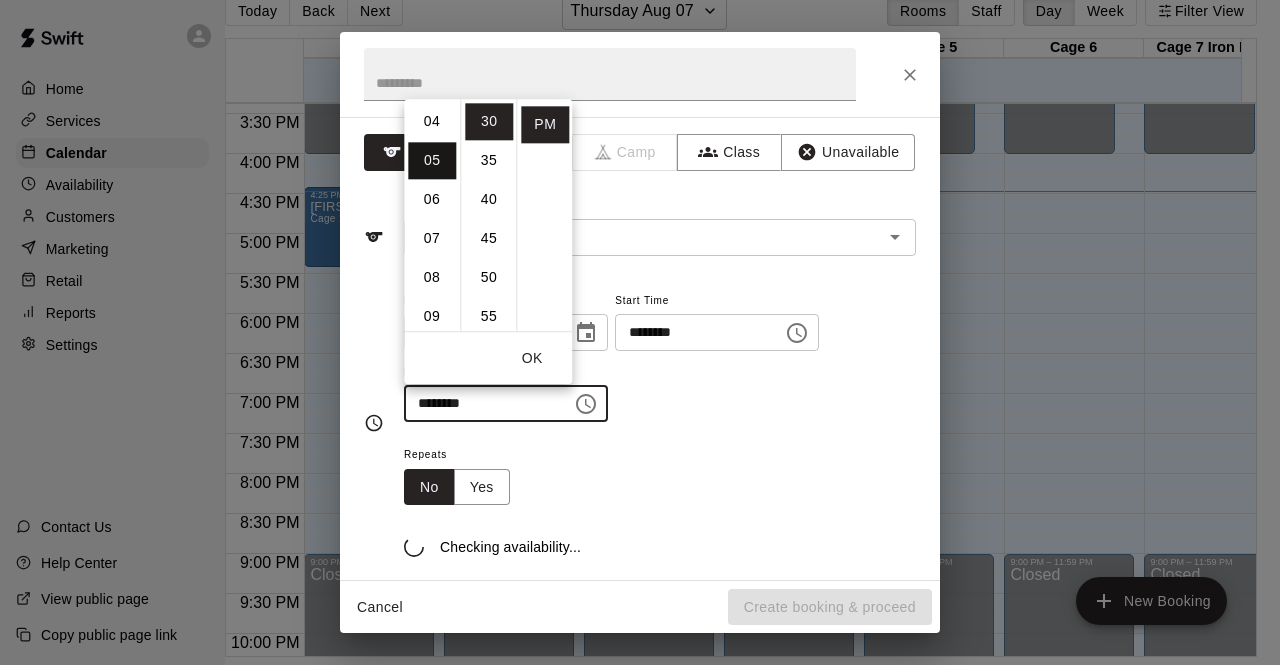 scroll, scrollTop: 195, scrollLeft: 0, axis: vertical 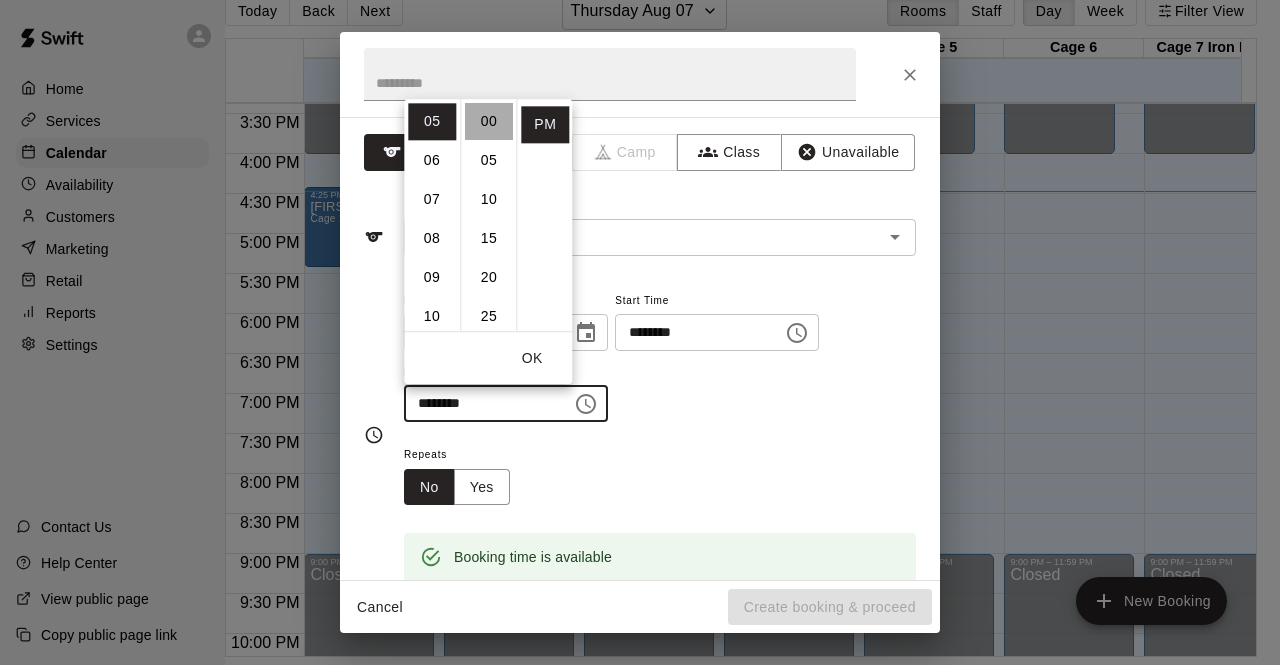 click on "00" at bounding box center (489, 121) 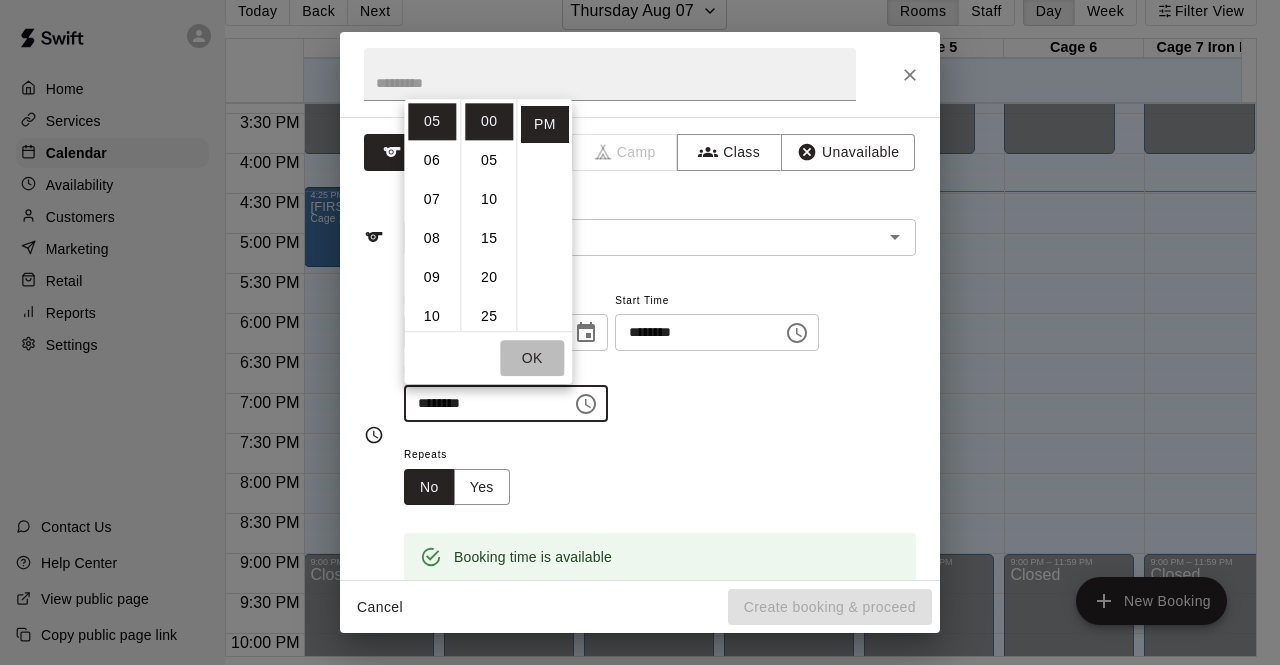 click on "OK" at bounding box center (532, 358) 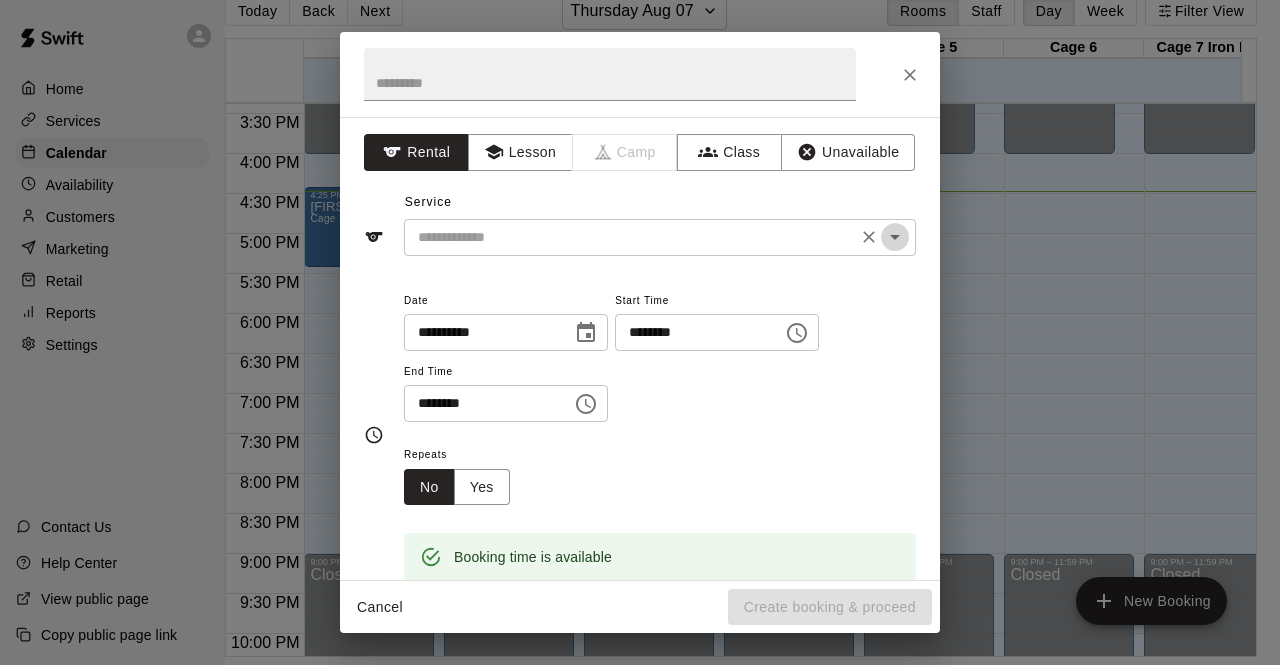 click 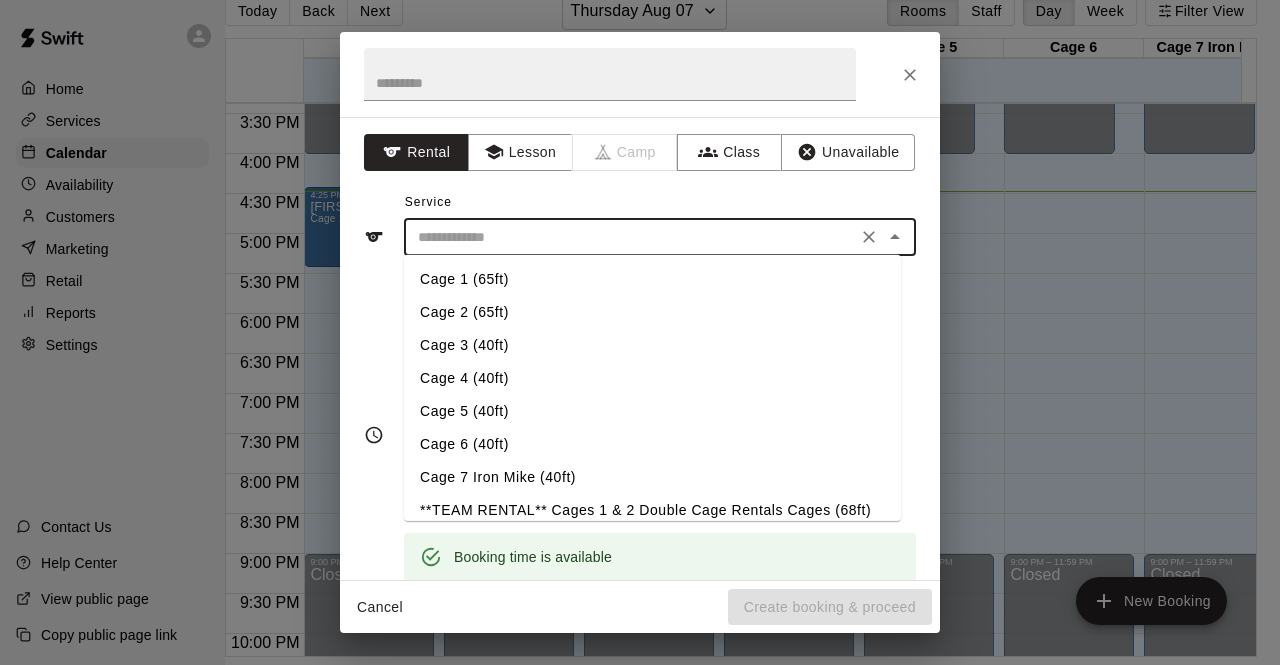 click on "Cage 6 (40ft)" at bounding box center [652, 444] 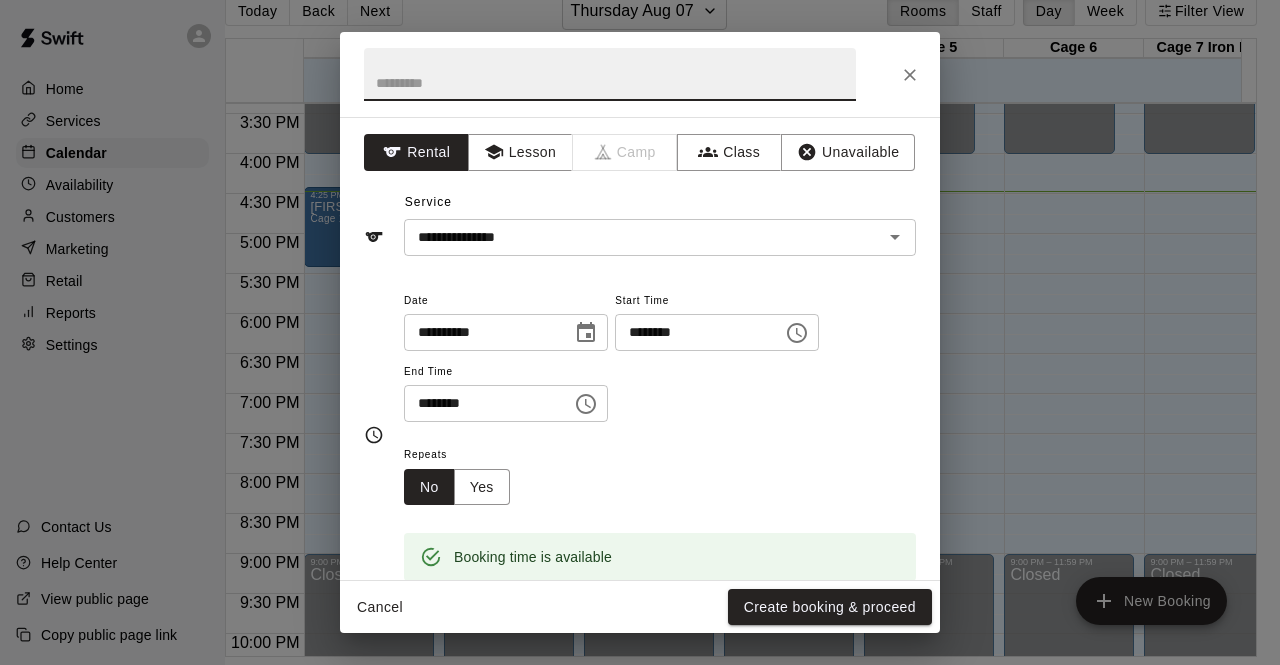 click at bounding box center (610, 74) 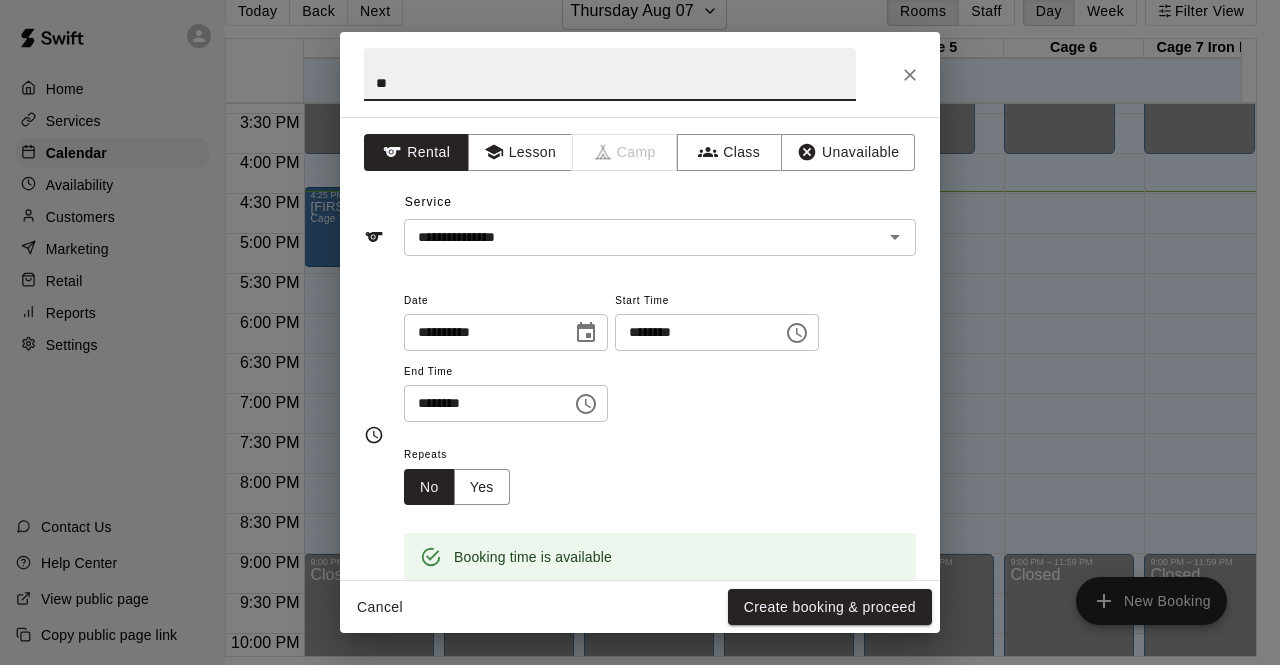 type on "*" 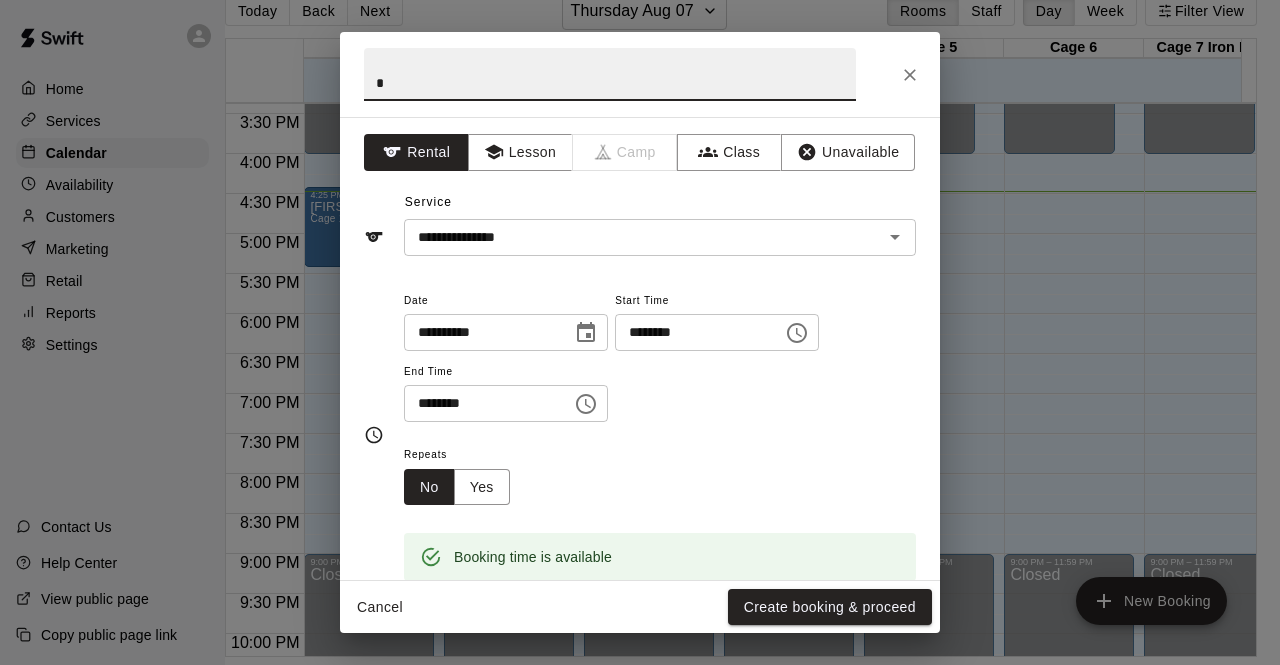 type 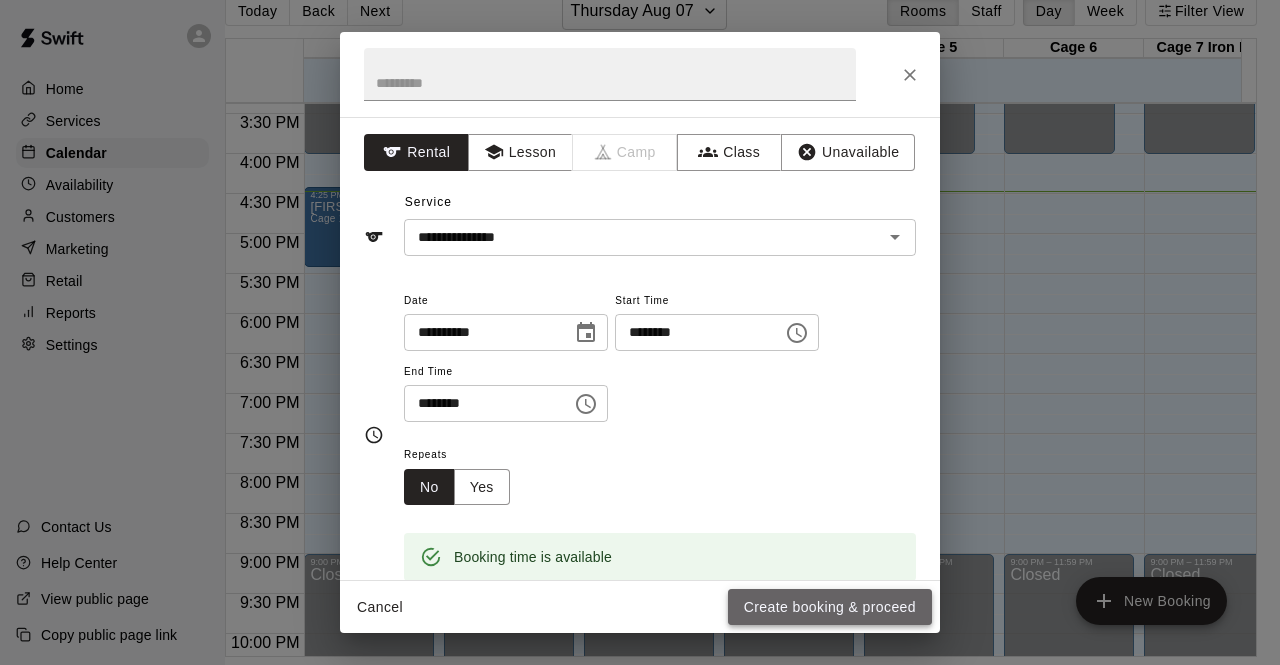 click on "Create booking & proceed" at bounding box center [830, 607] 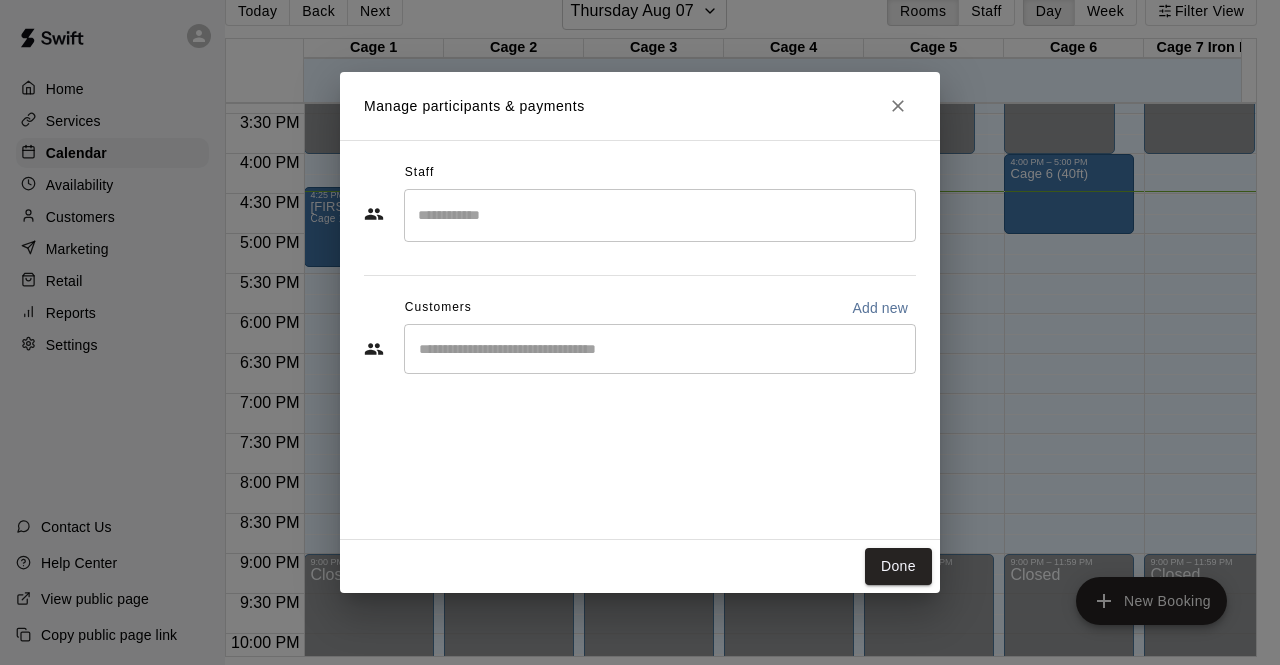 click on "​" at bounding box center [660, 349] 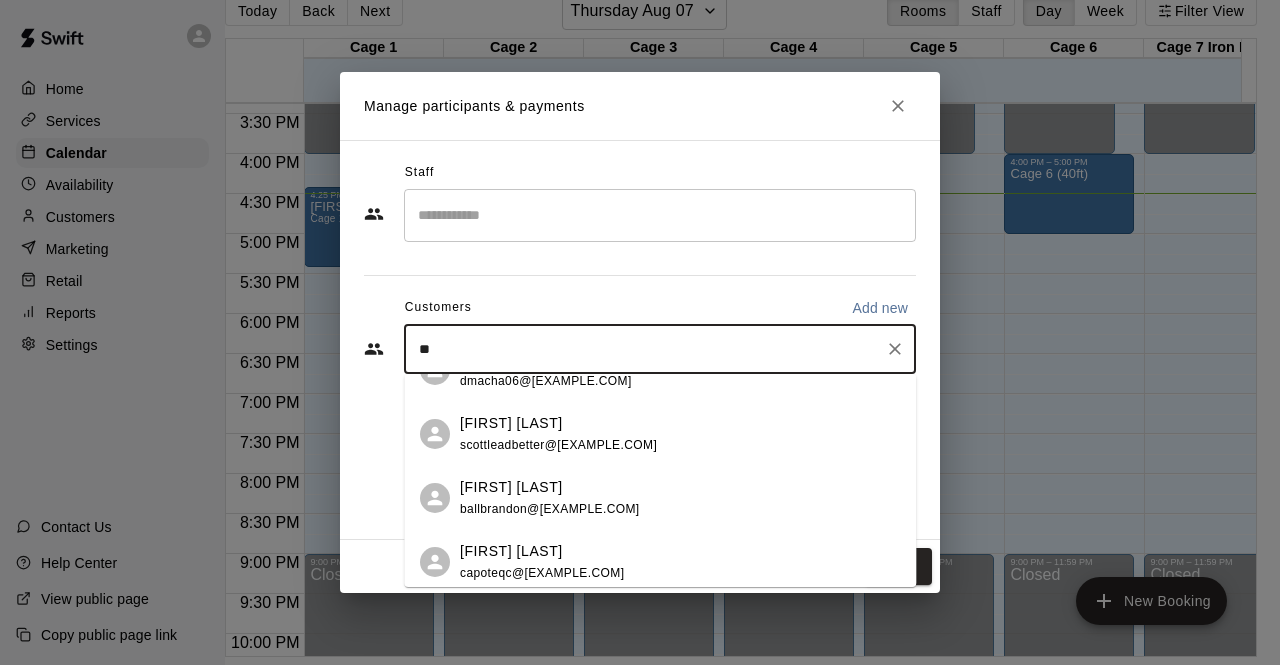 scroll, scrollTop: 643, scrollLeft: 0, axis: vertical 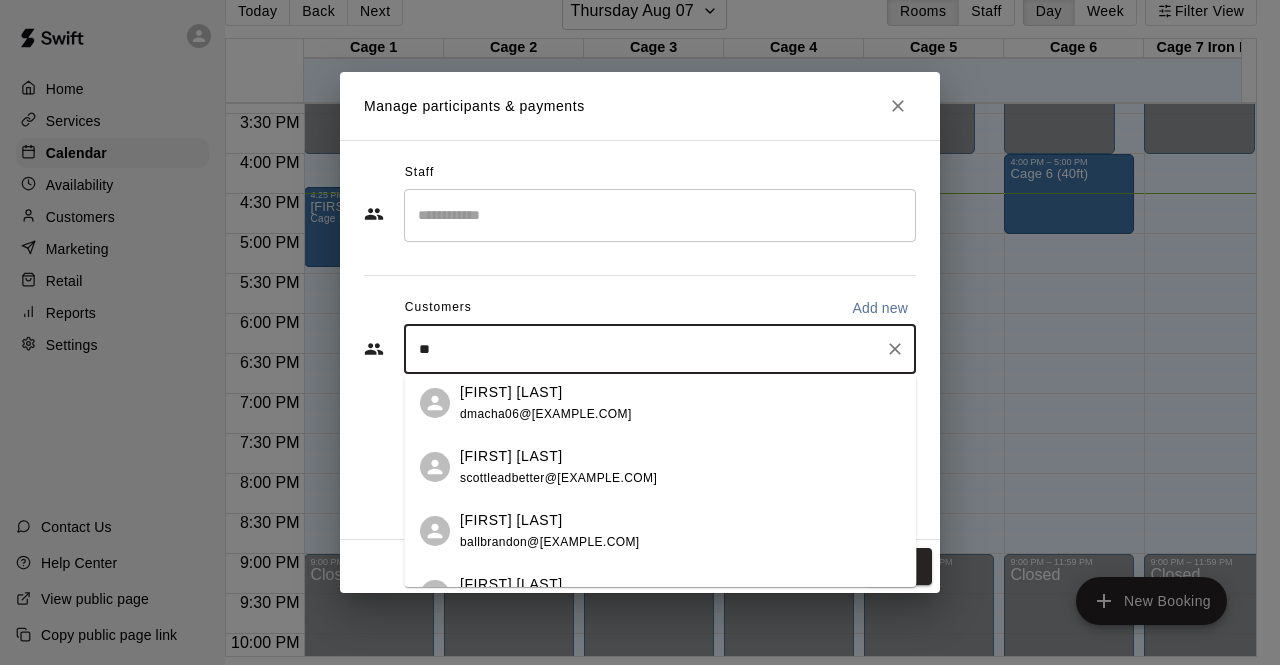 type on "*" 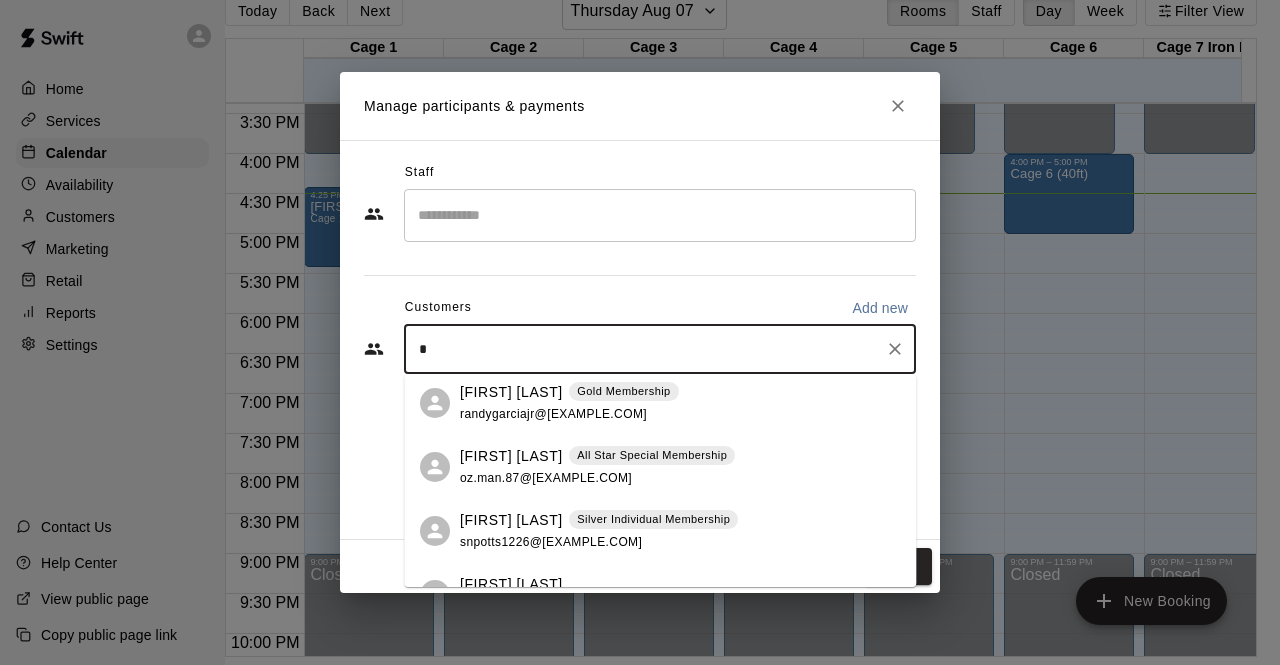 scroll, scrollTop: 0, scrollLeft: 0, axis: both 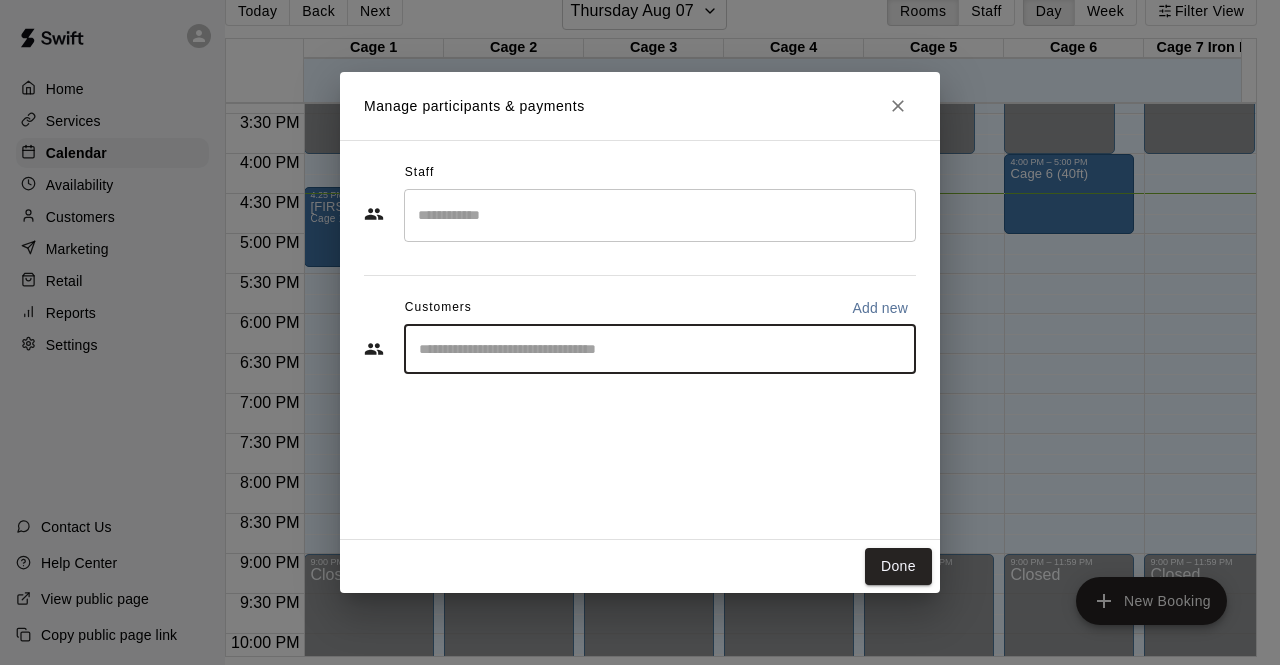 type on "*" 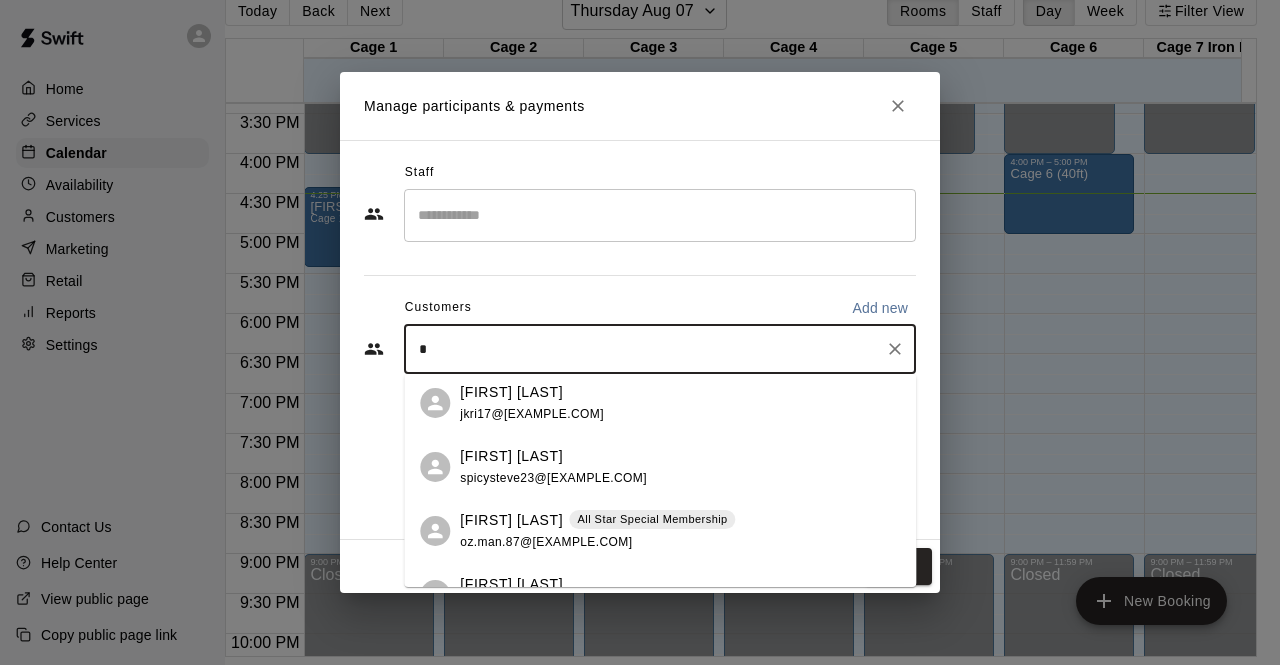 scroll, scrollTop: 0, scrollLeft: 0, axis: both 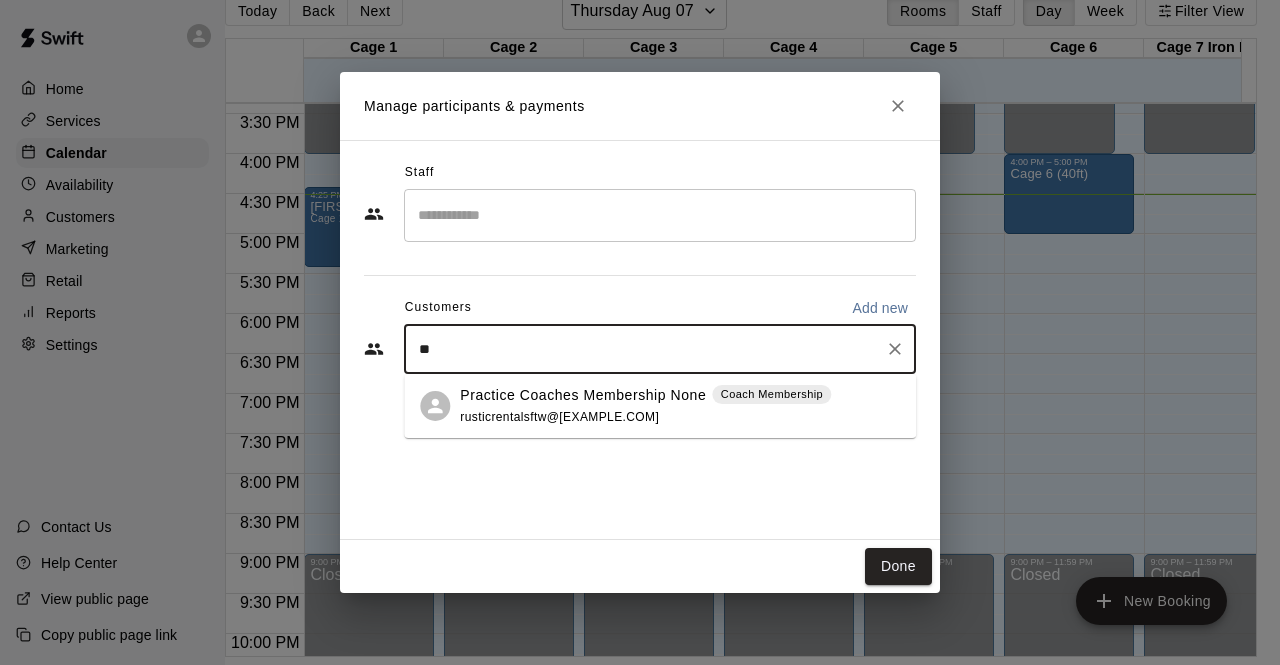 type on "*" 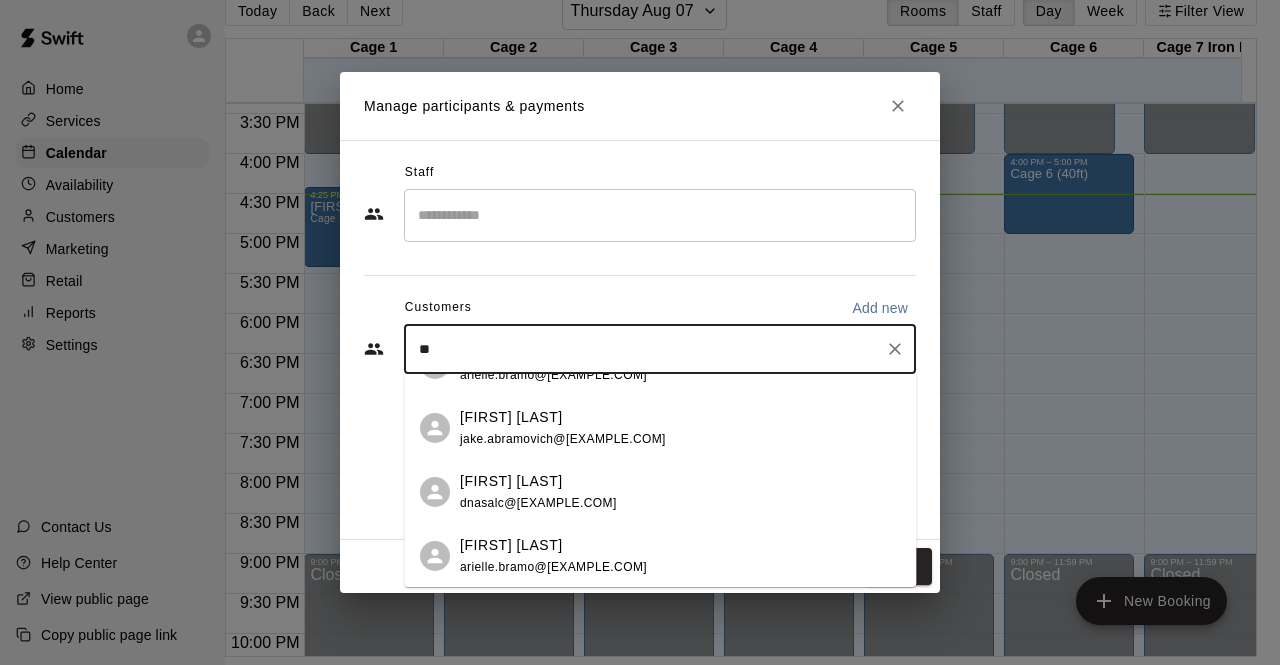scroll, scrollTop: 299, scrollLeft: 0, axis: vertical 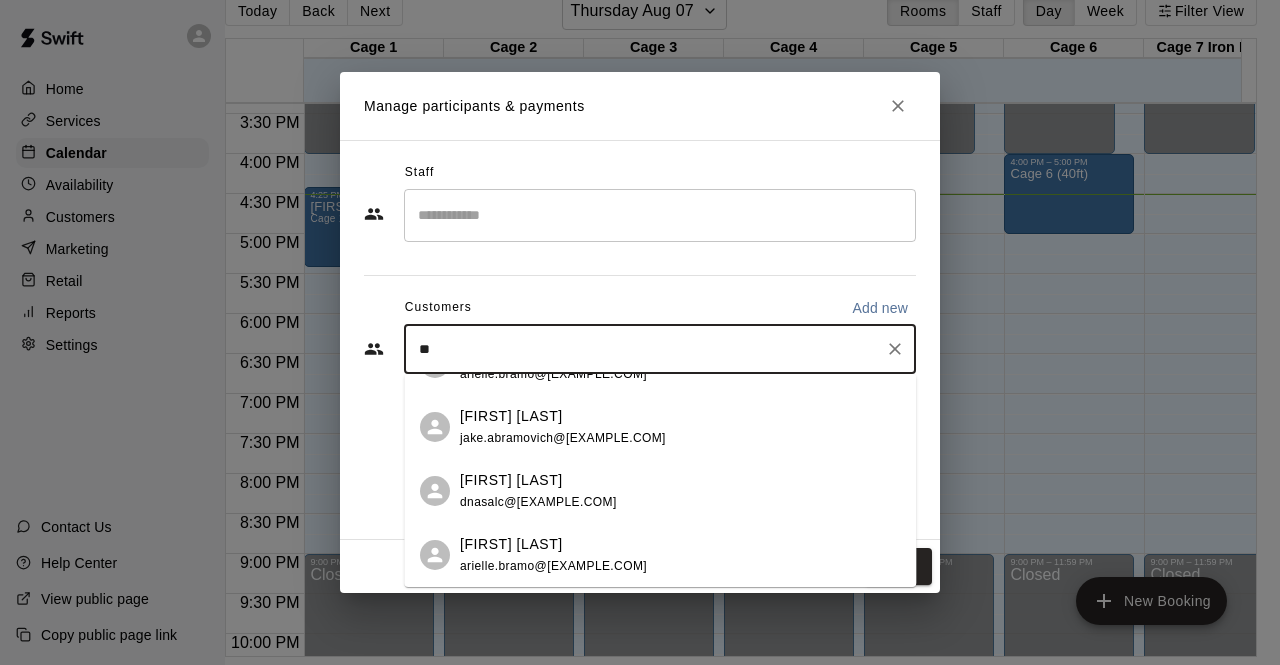 type on "*" 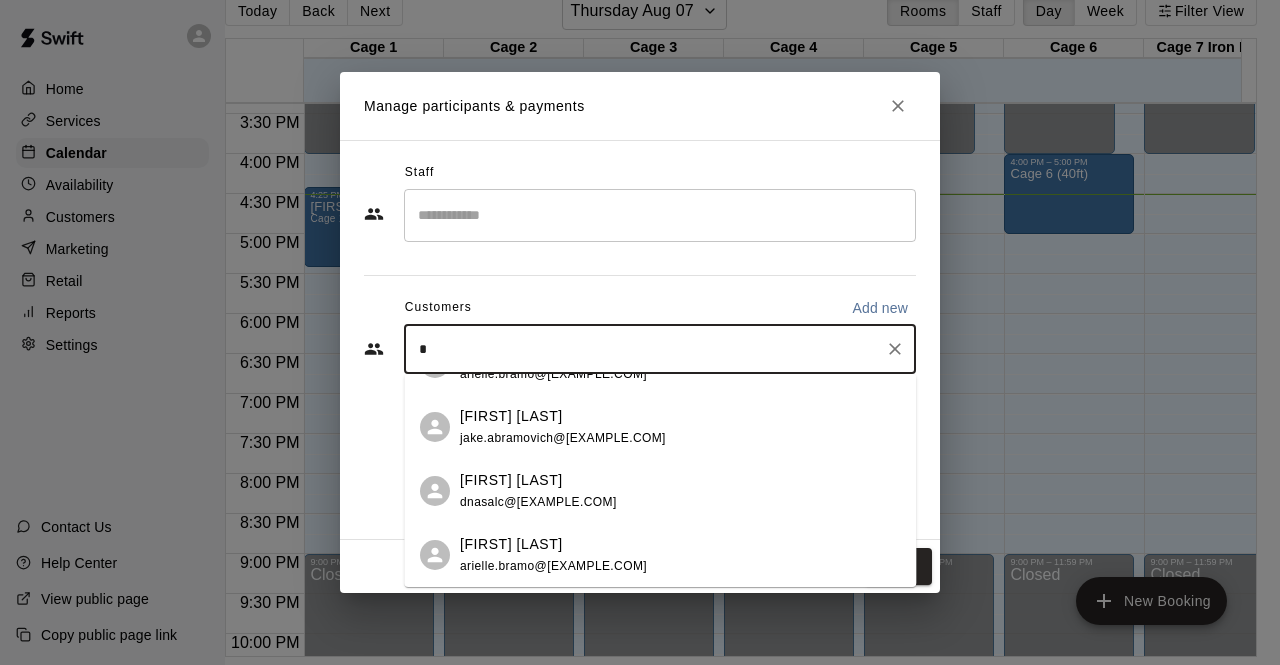 scroll, scrollTop: 0, scrollLeft: 0, axis: both 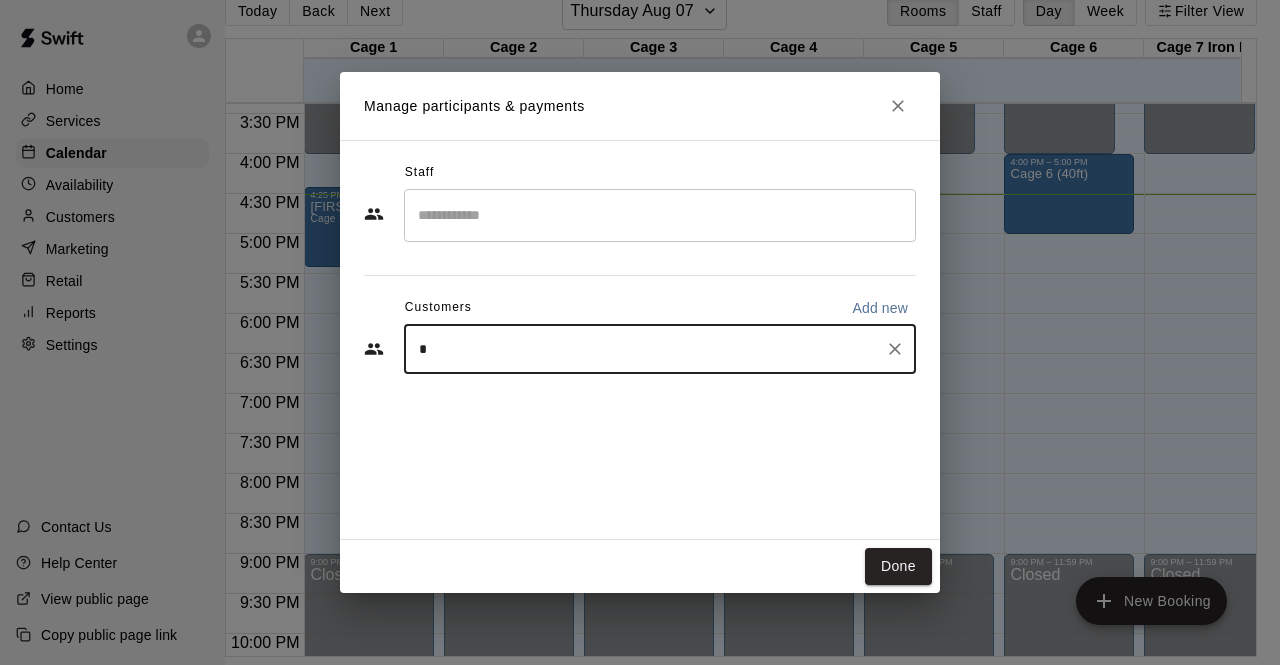 type on "**" 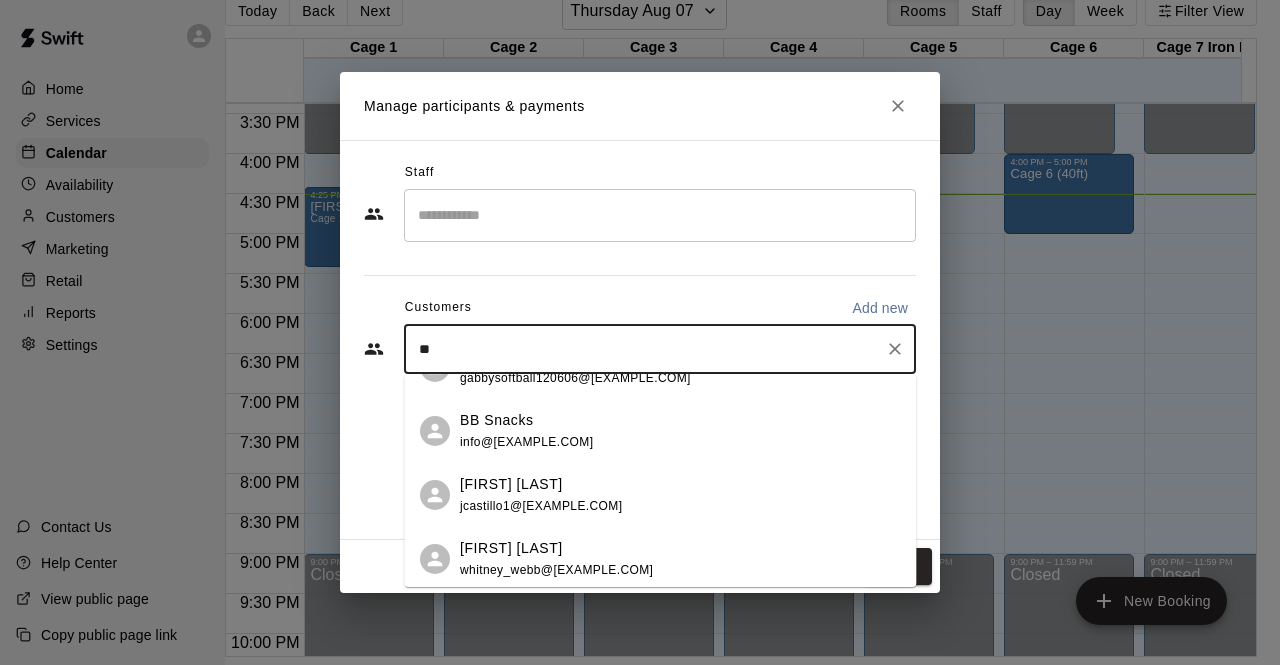 scroll, scrollTop: 235, scrollLeft: 0, axis: vertical 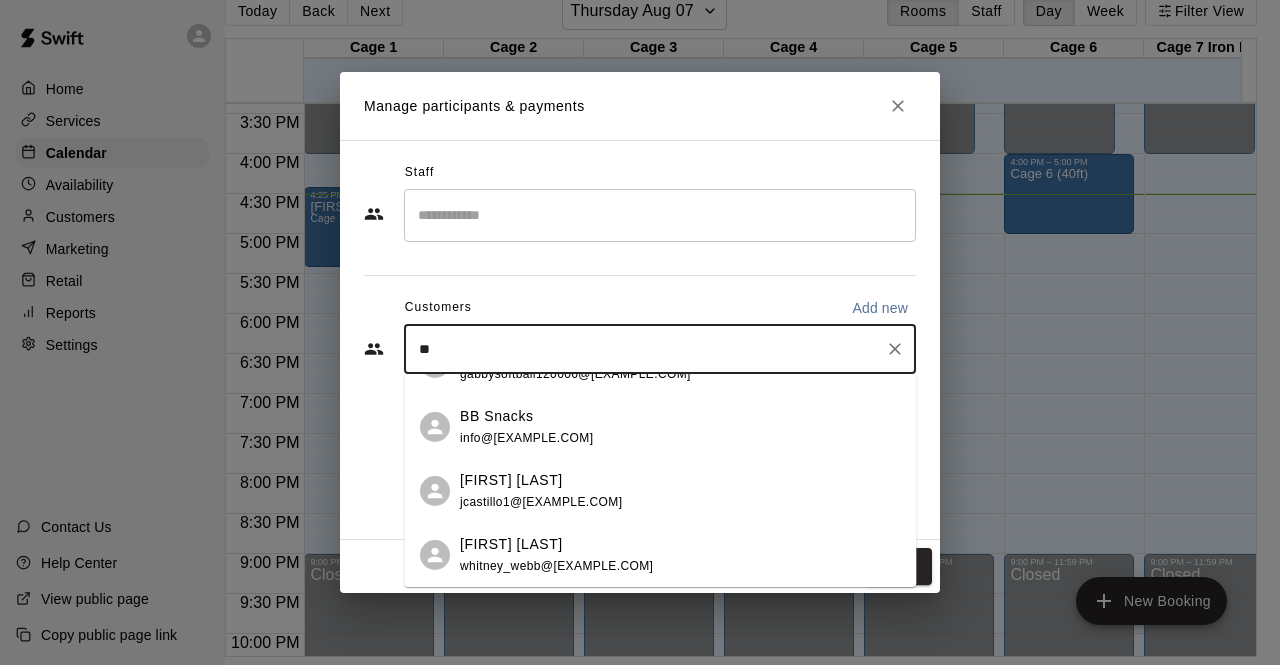 click on "BB  Snacks info@[EXAMPLE.COM]" at bounding box center (680, 427) 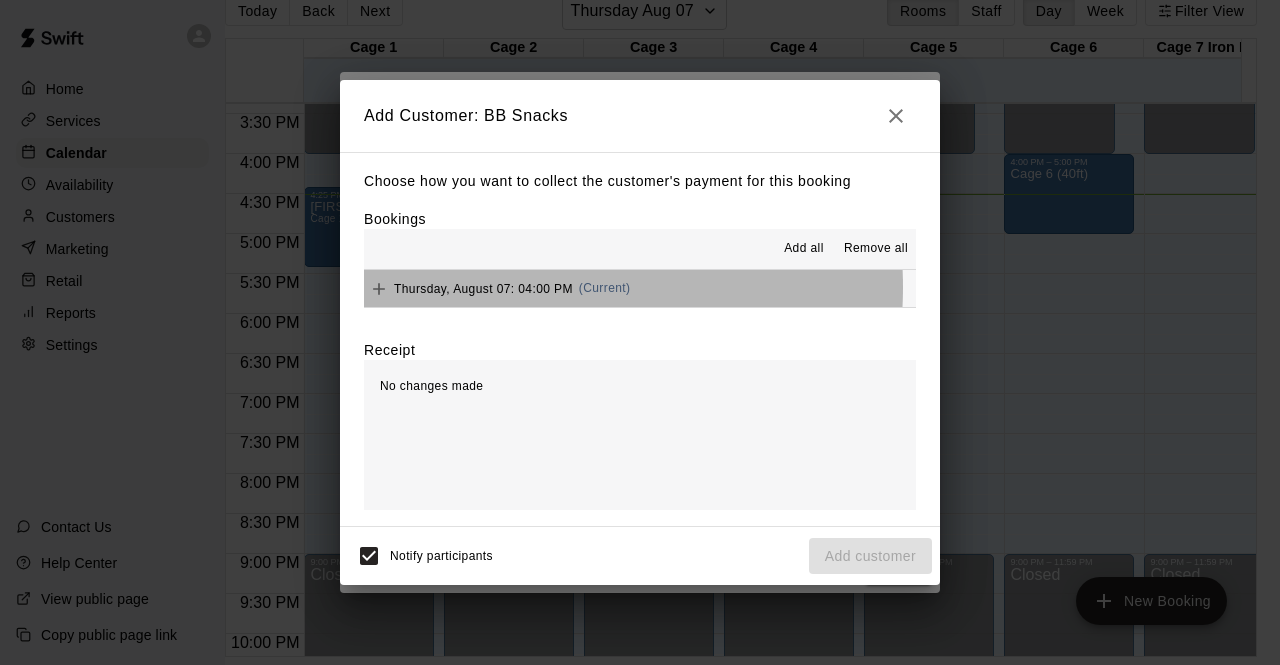 click on "Thursday, August 07: 04:00 PM" at bounding box center [483, 288] 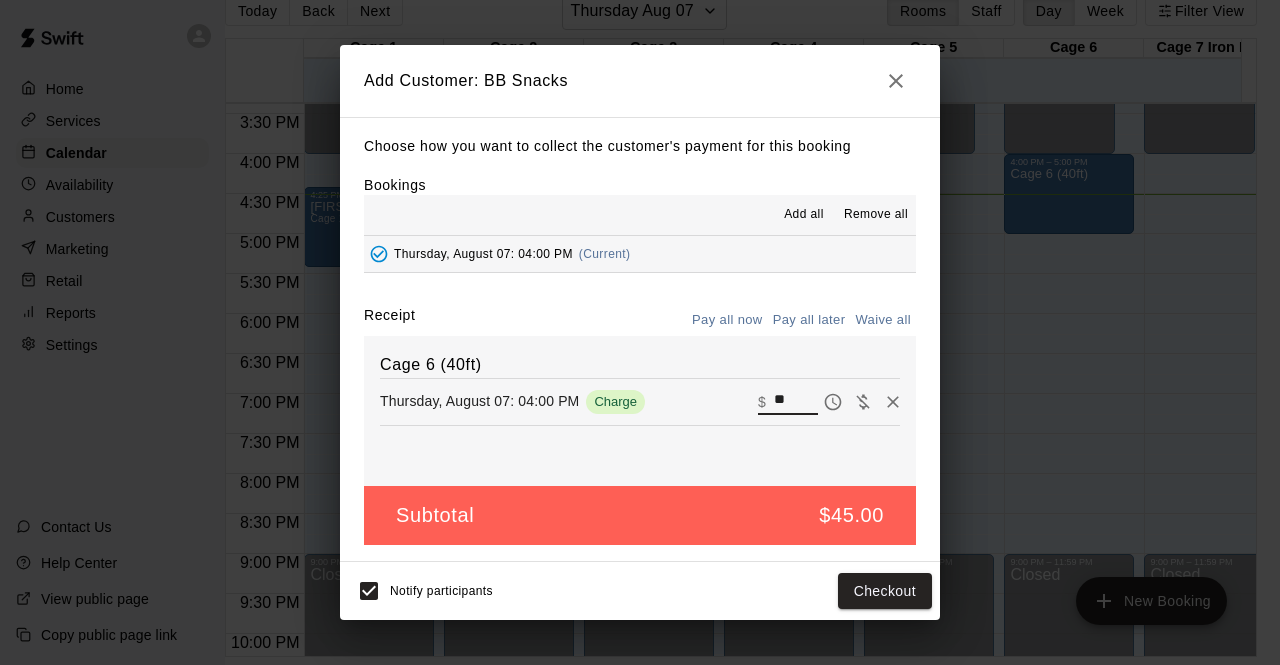click on "**" at bounding box center (796, 402) 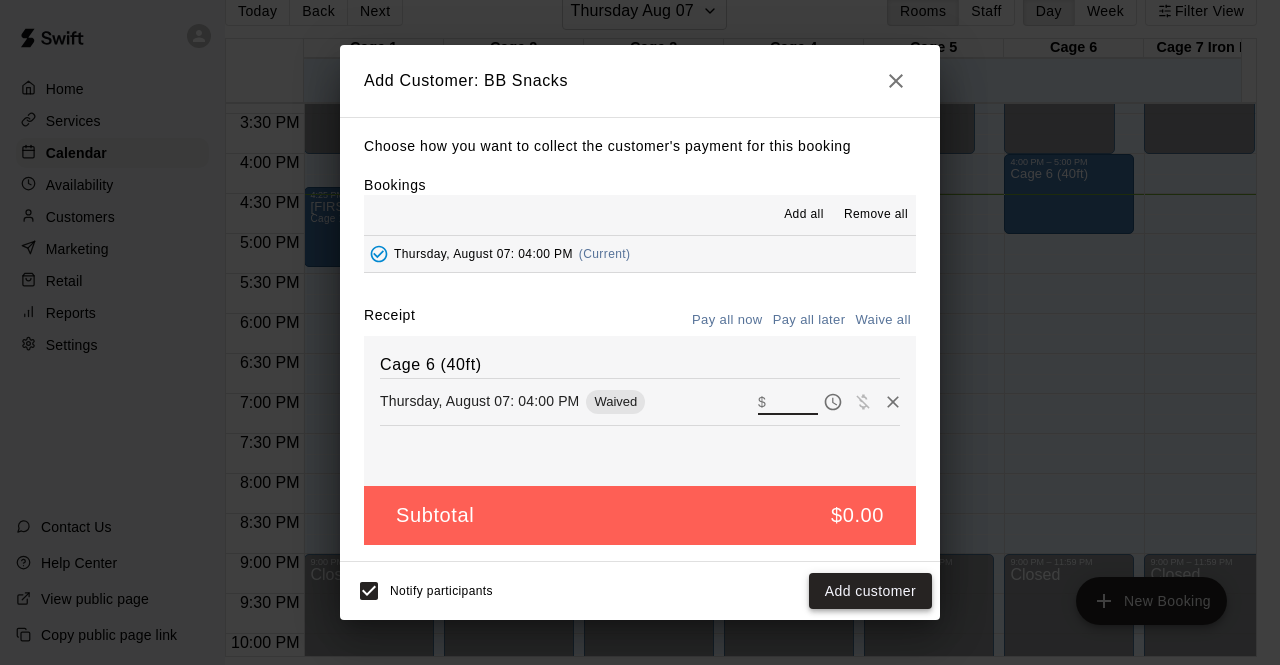 type 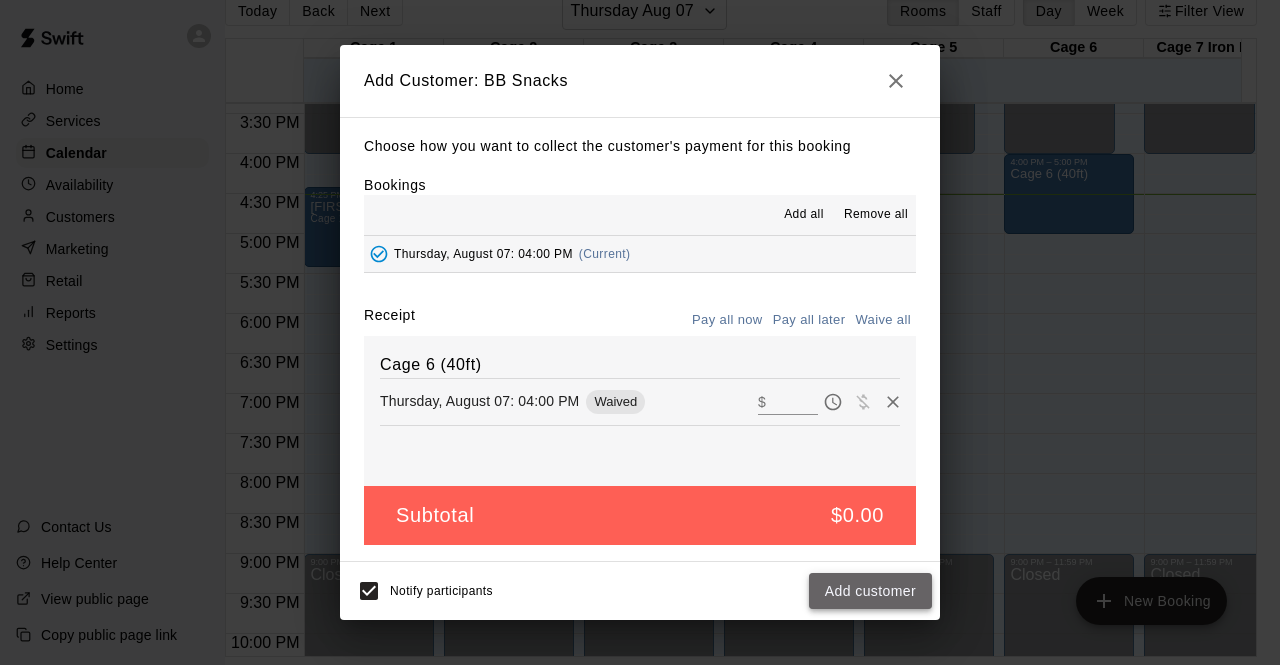 click on "Add customer" at bounding box center [870, 591] 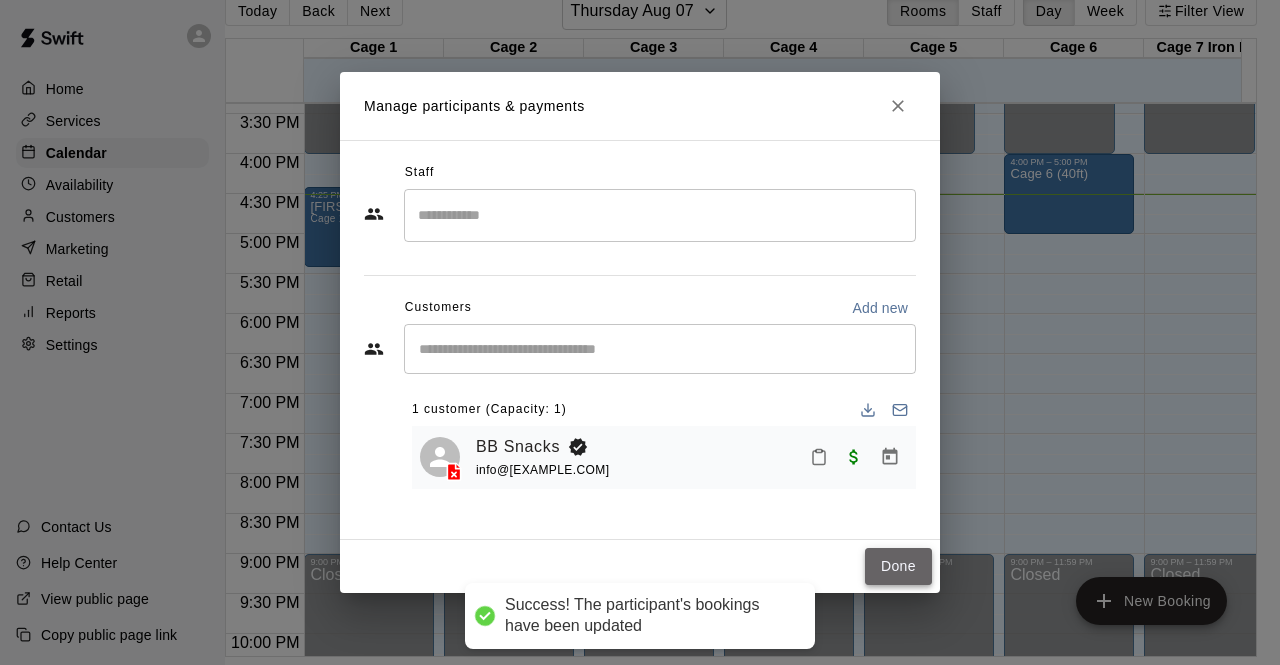 click on "Done" at bounding box center (898, 566) 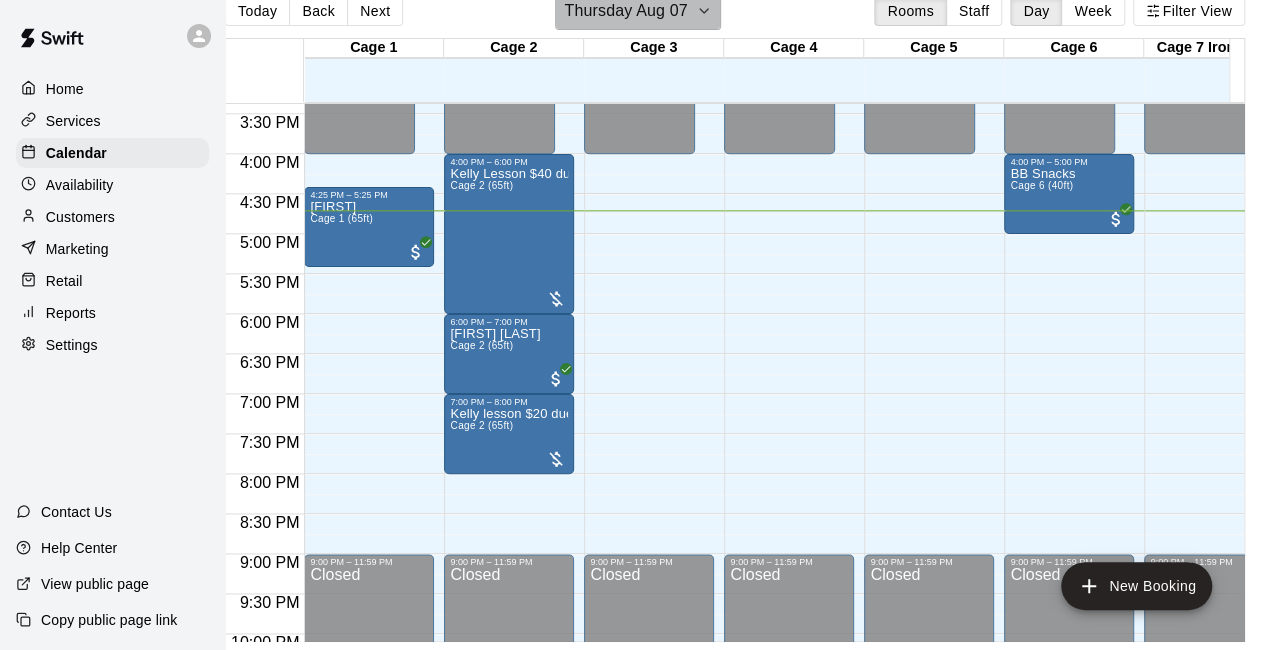 click 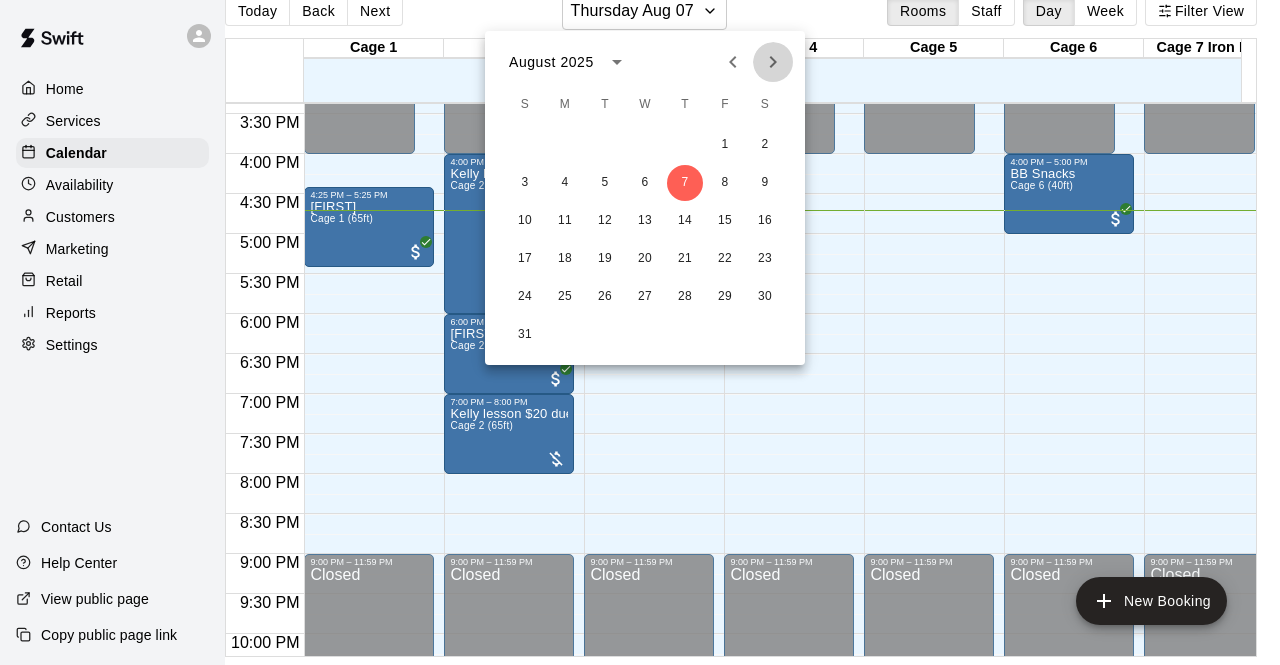 click 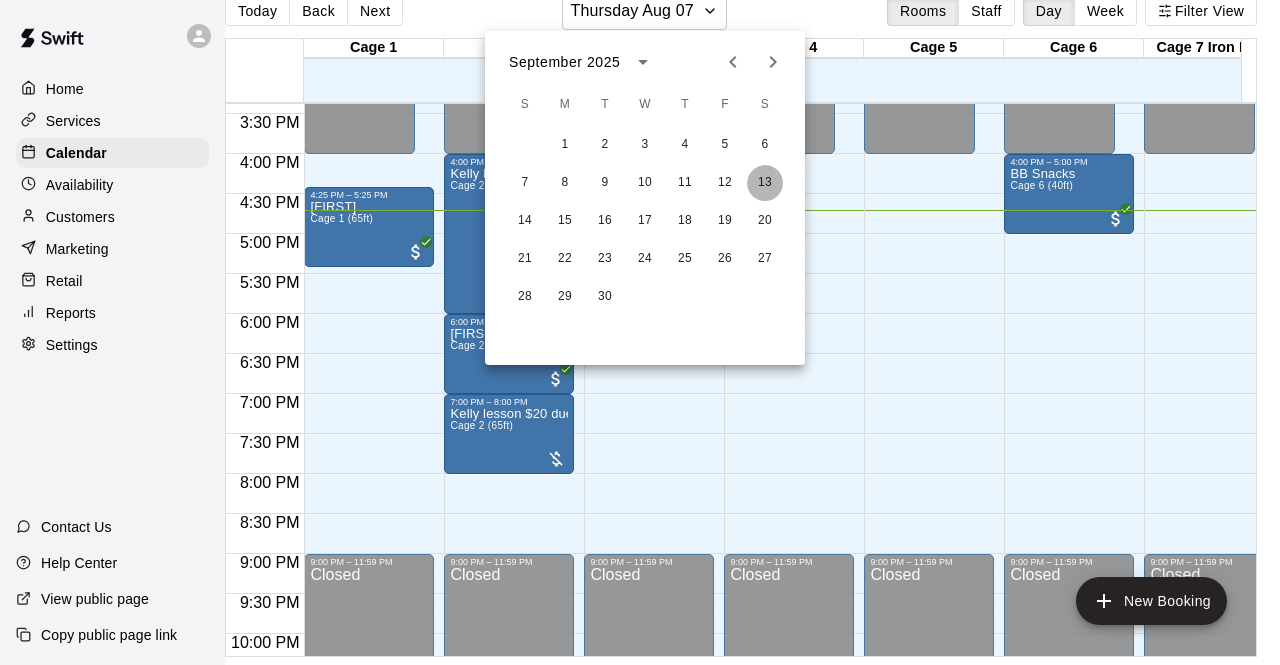 click on "13" at bounding box center [765, 183] 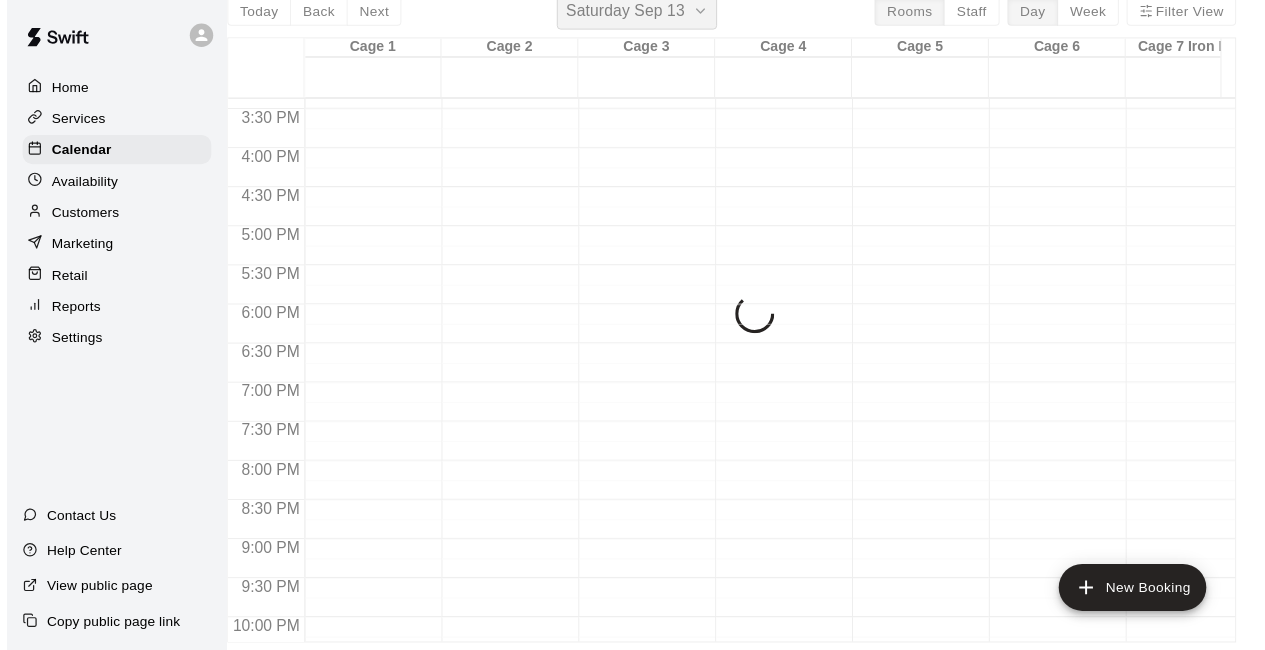 scroll, scrollTop: 24, scrollLeft: 23, axis: both 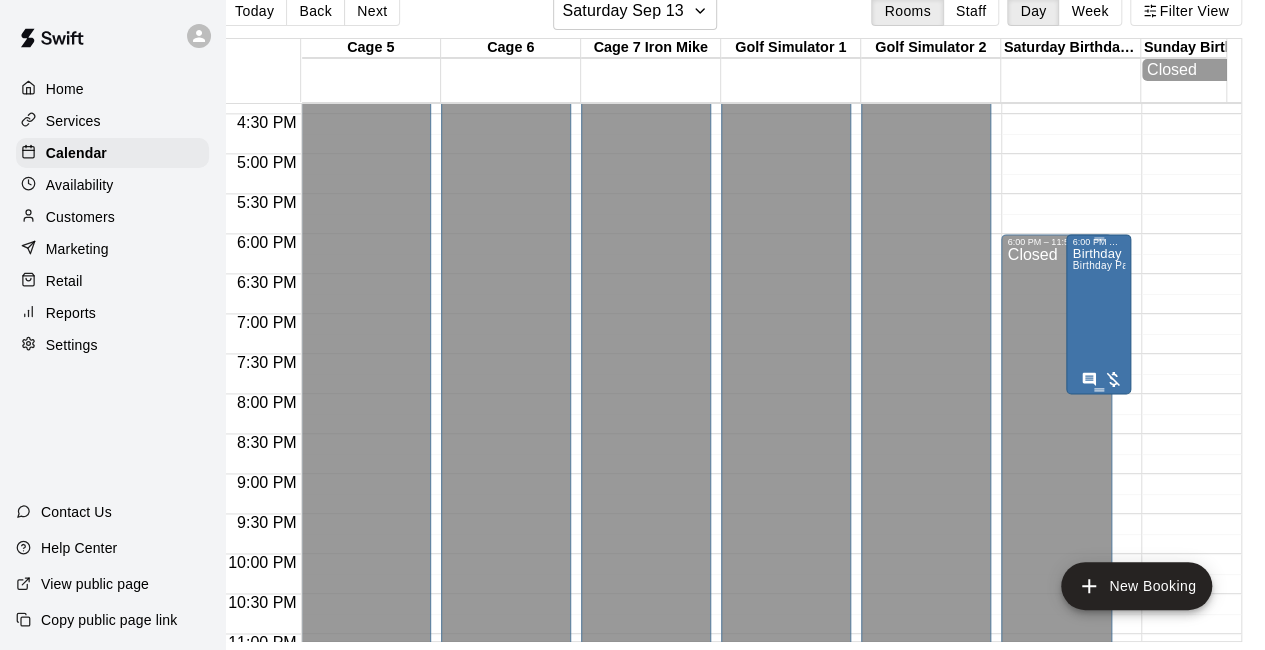 click on "Birthday Party Birthday Party Rental Deposit" at bounding box center (1098, 572) 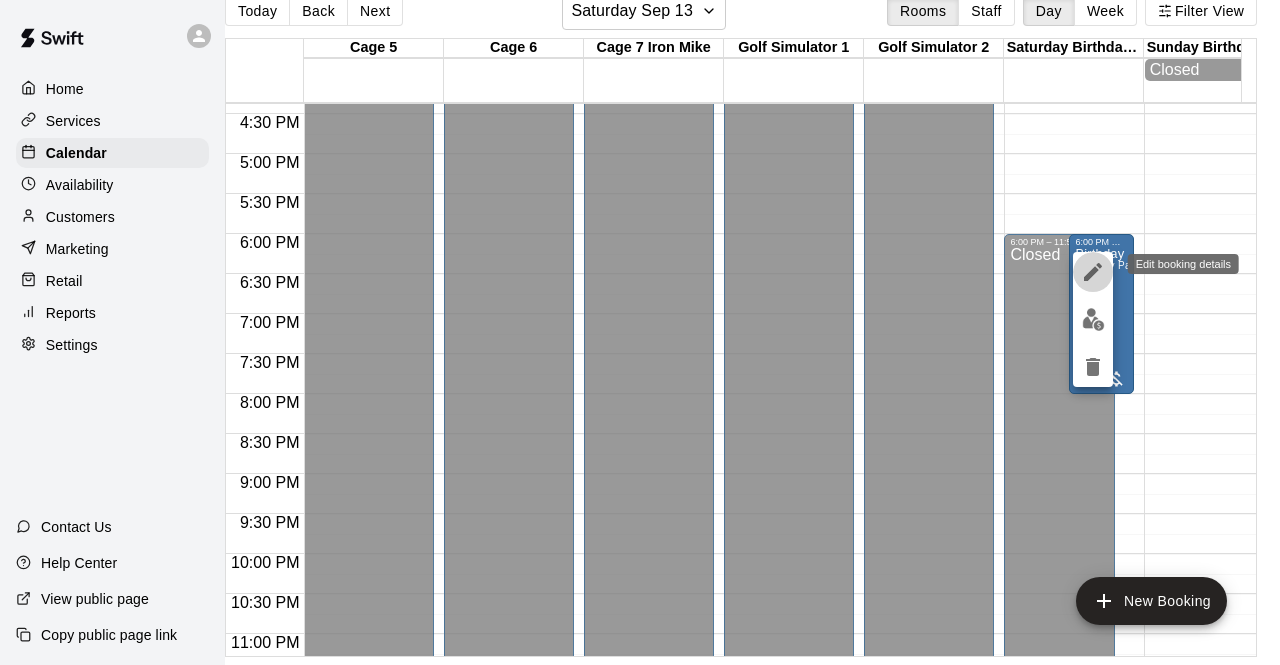 click 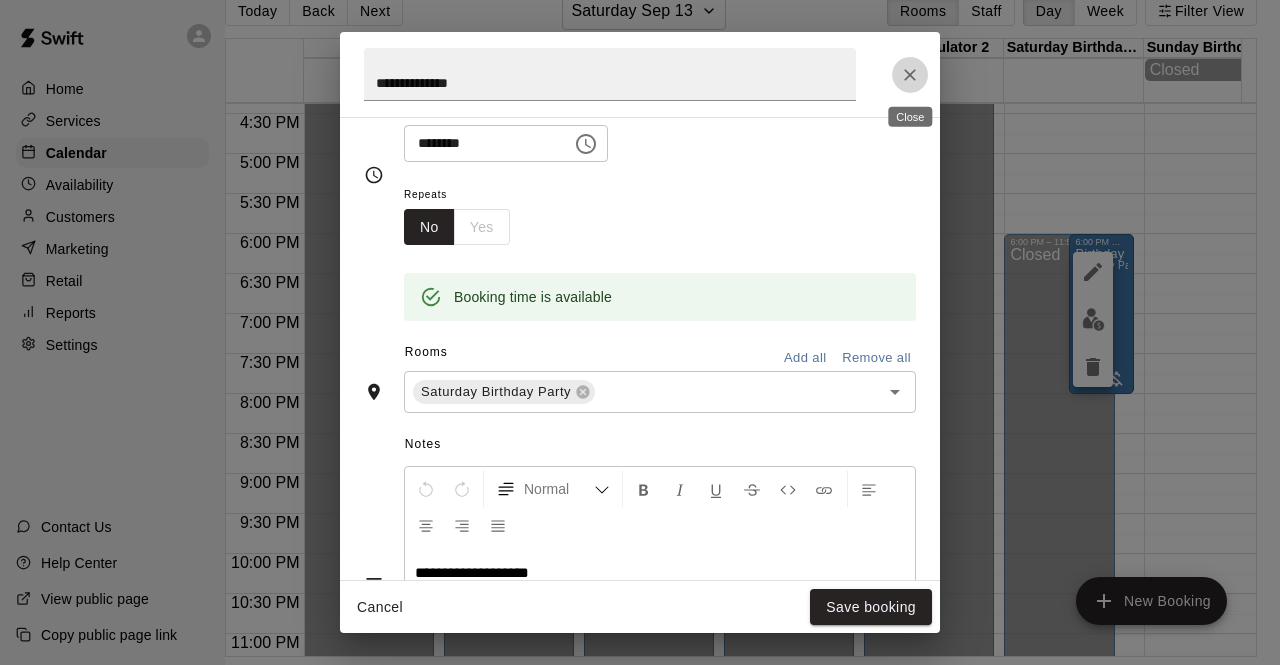 click 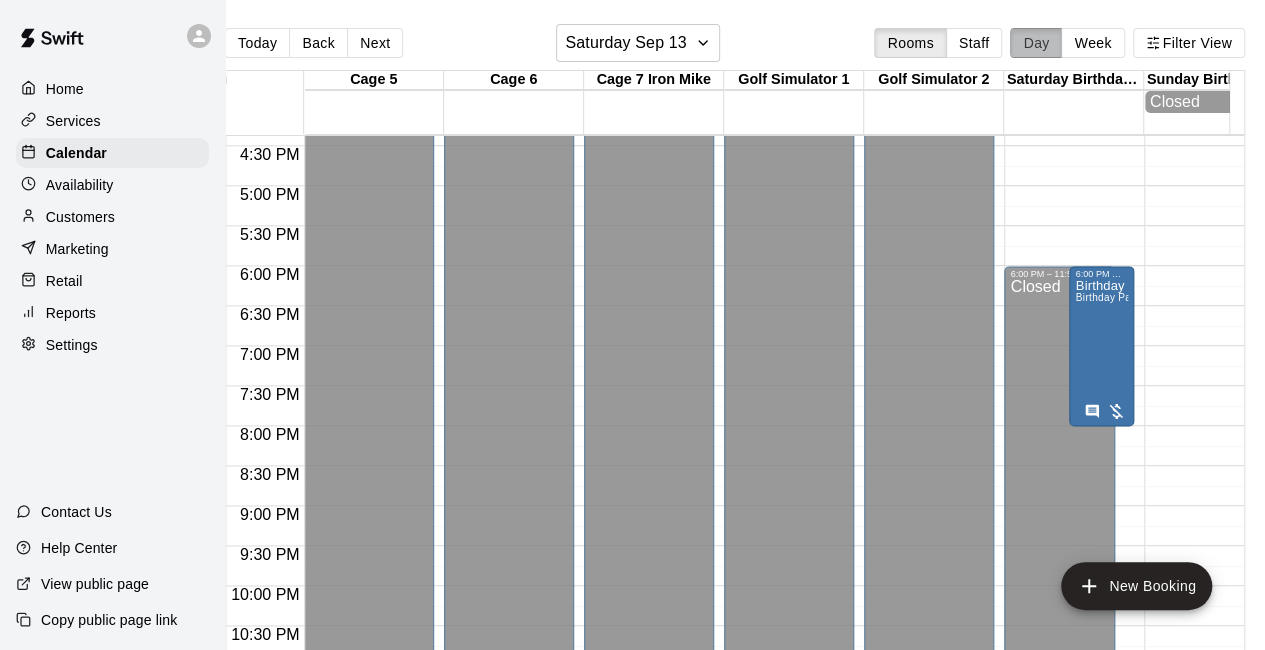 click on "Day" at bounding box center [1036, 43] 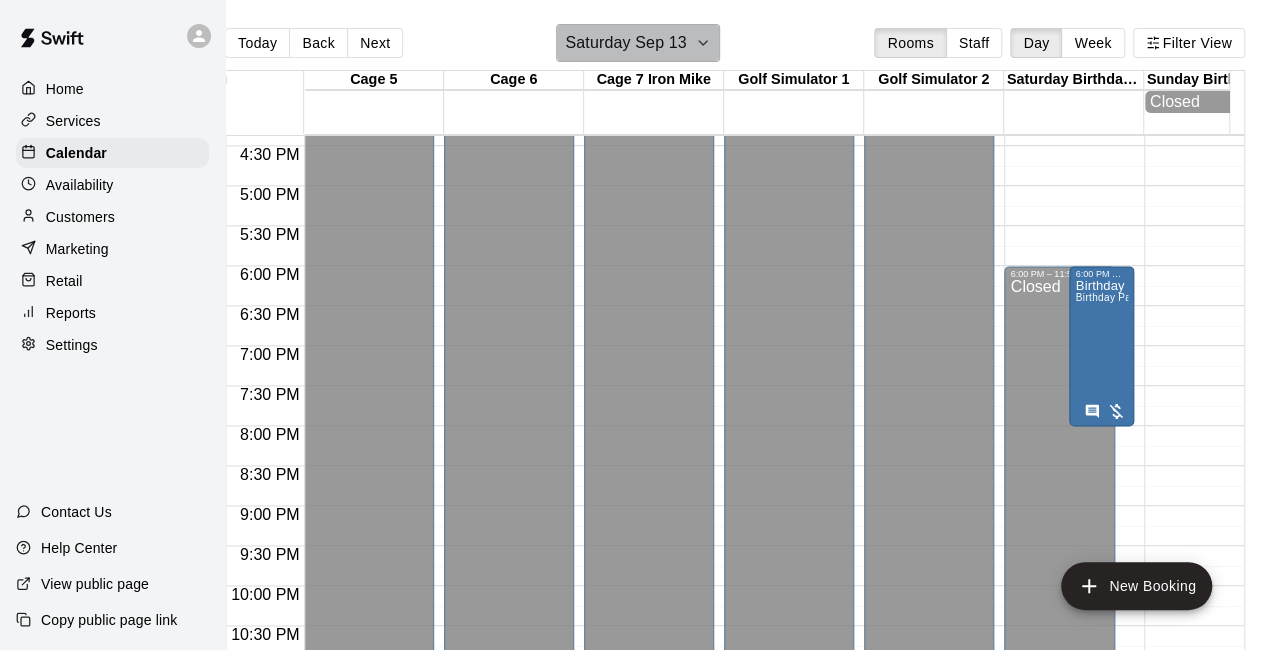 click 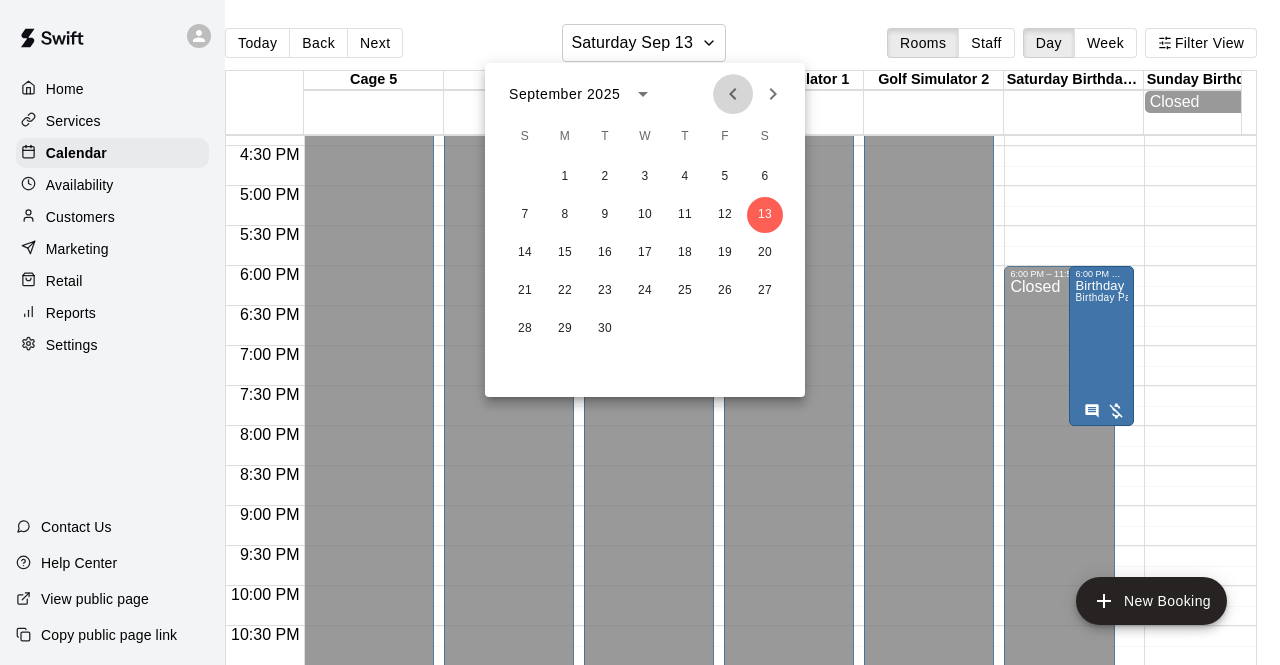 click 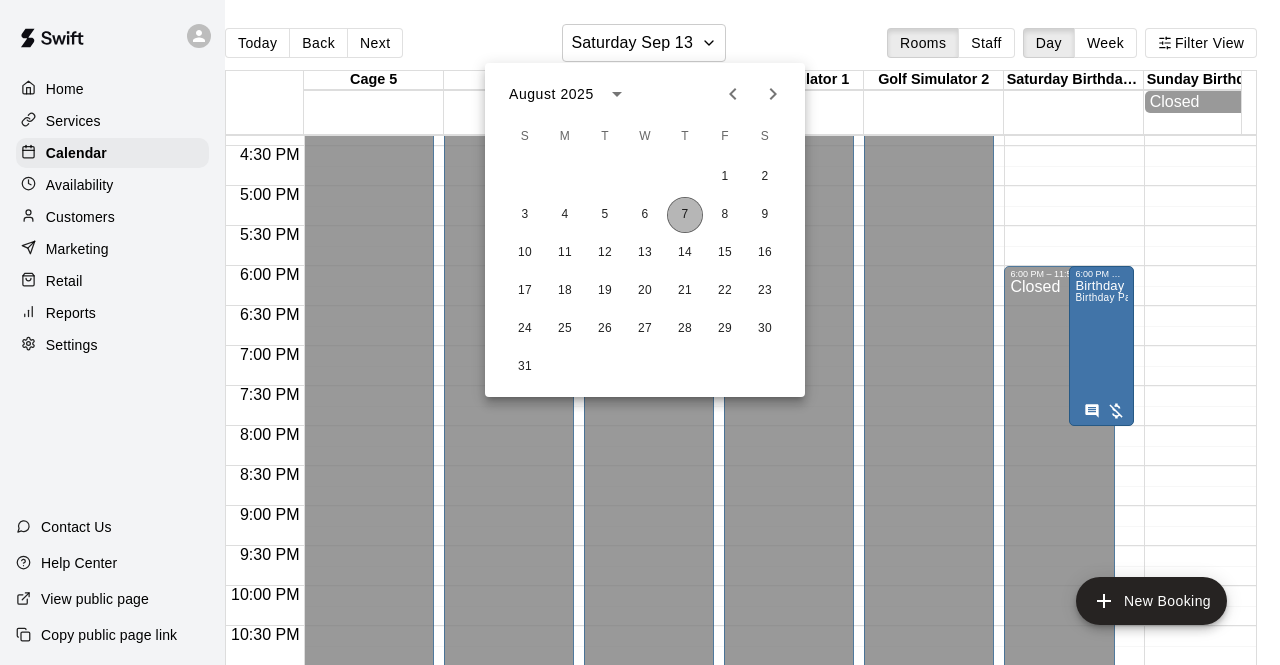 click on "7" at bounding box center [685, 215] 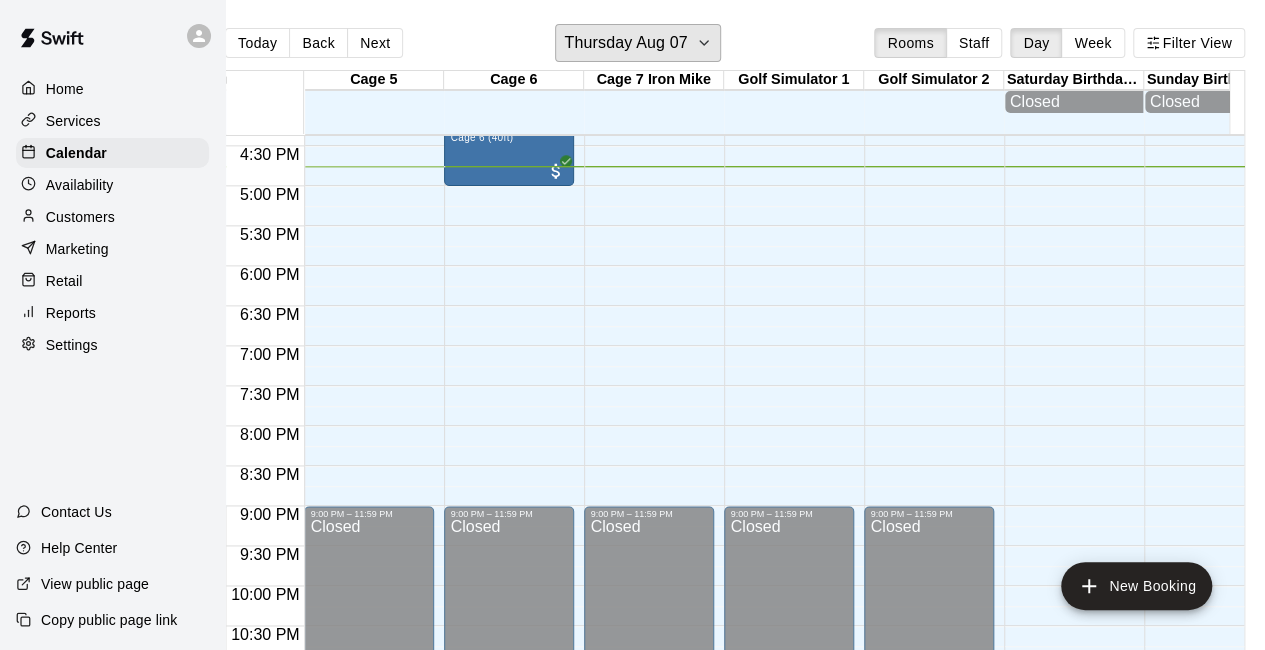 scroll, scrollTop: 0, scrollLeft: 0, axis: both 